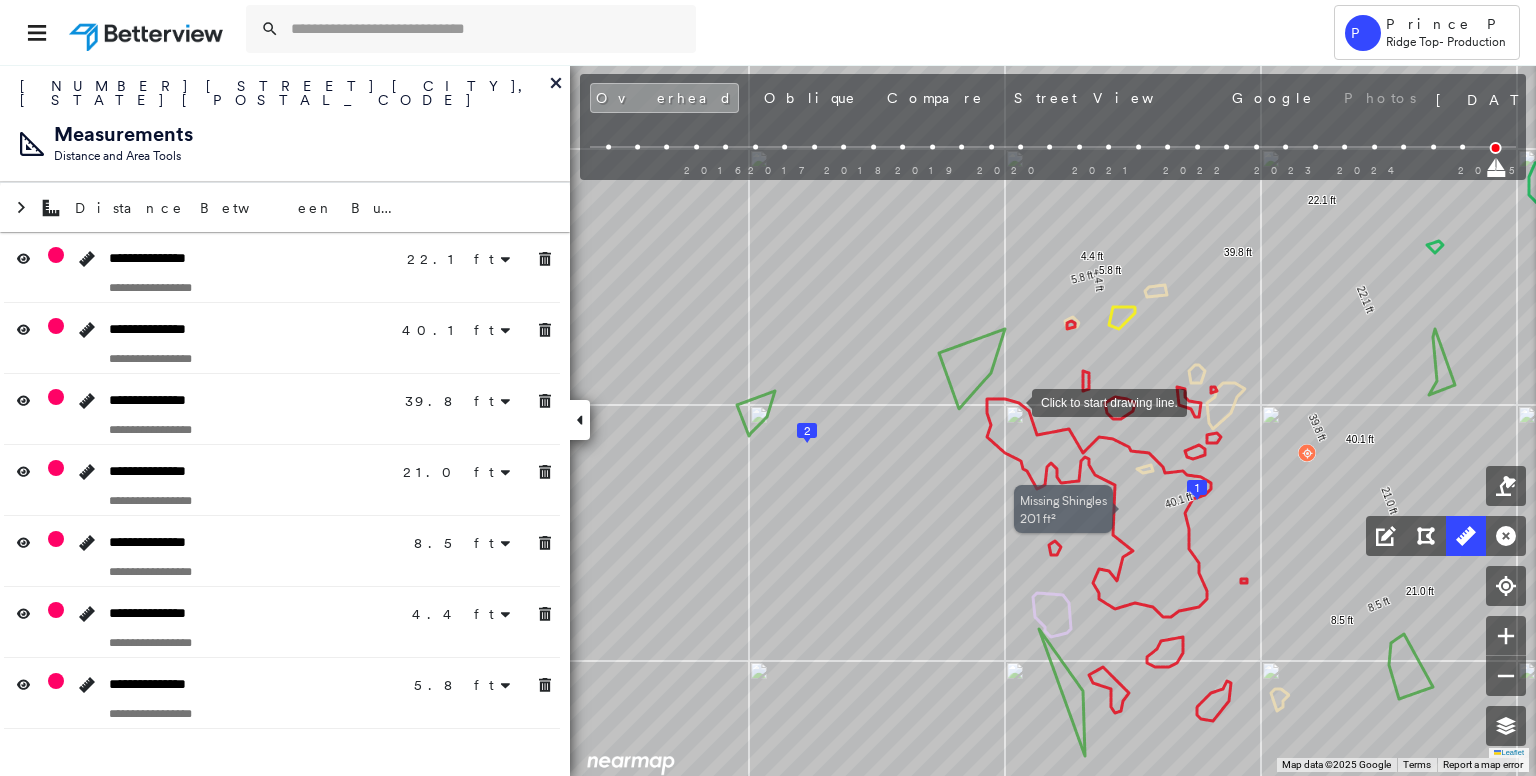 scroll, scrollTop: 0, scrollLeft: 0, axis: both 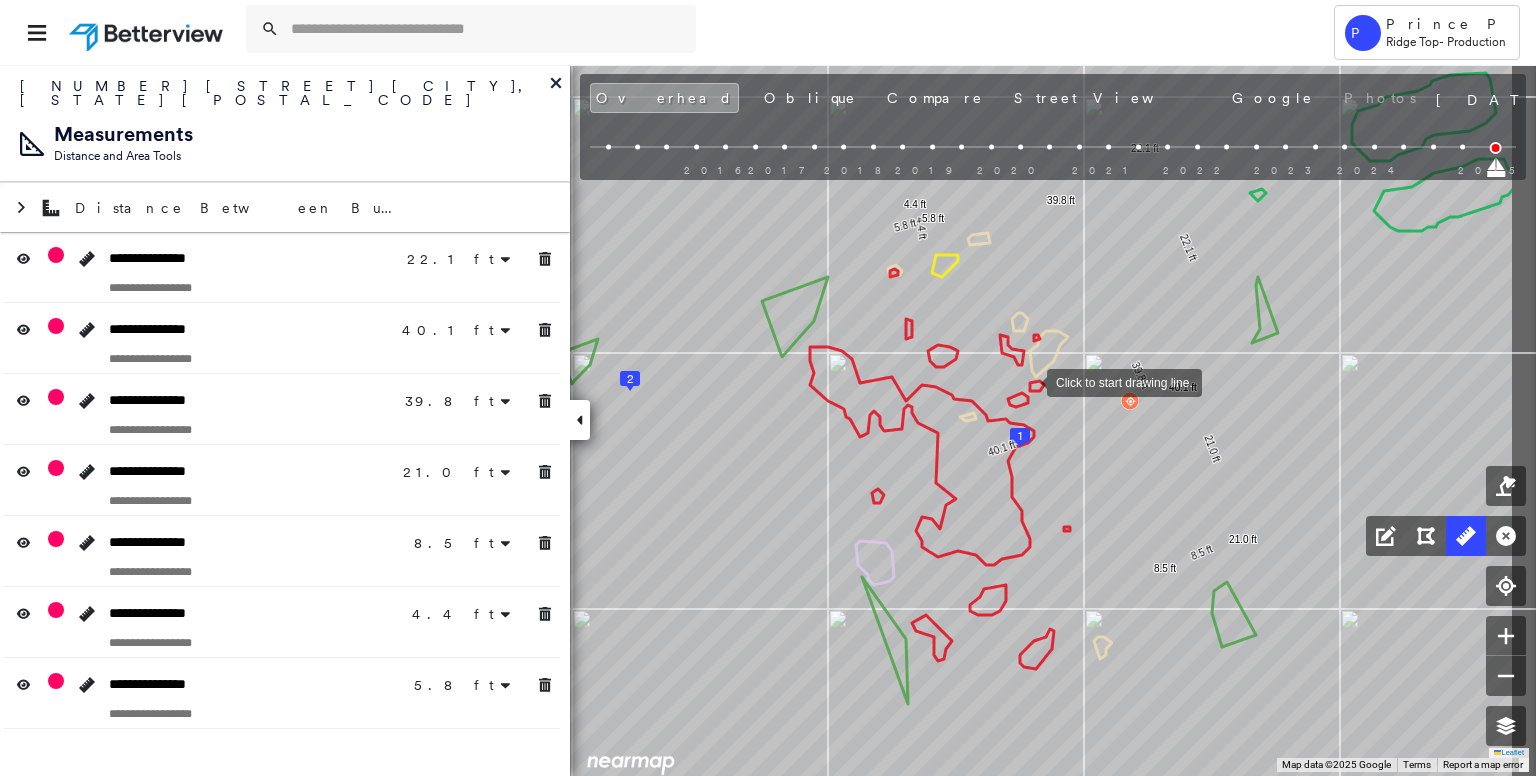 drag, startPoint x: 1205, startPoint y: 433, endPoint x: 1028, endPoint y: 381, distance: 184.48035 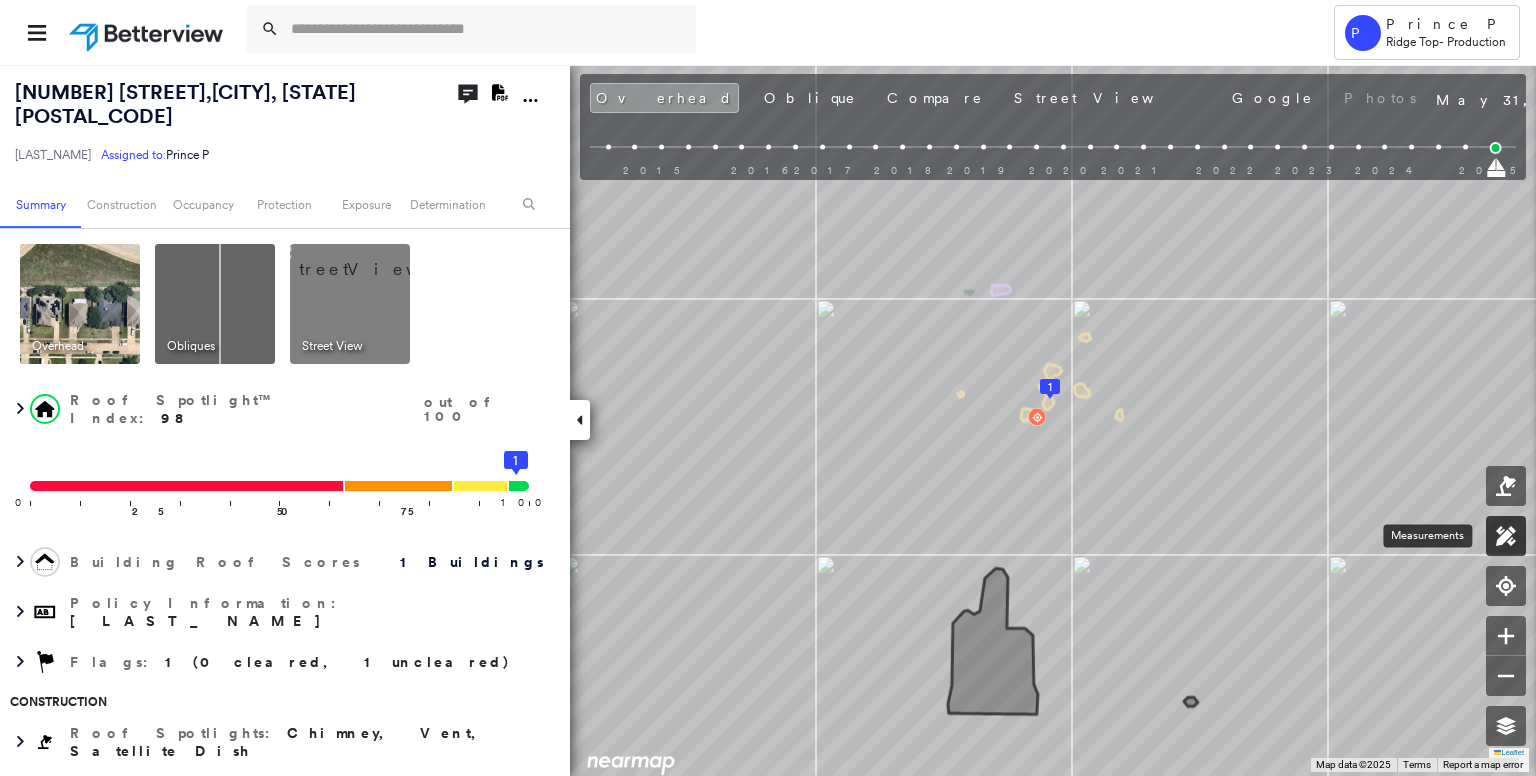 click at bounding box center [1506, 536] 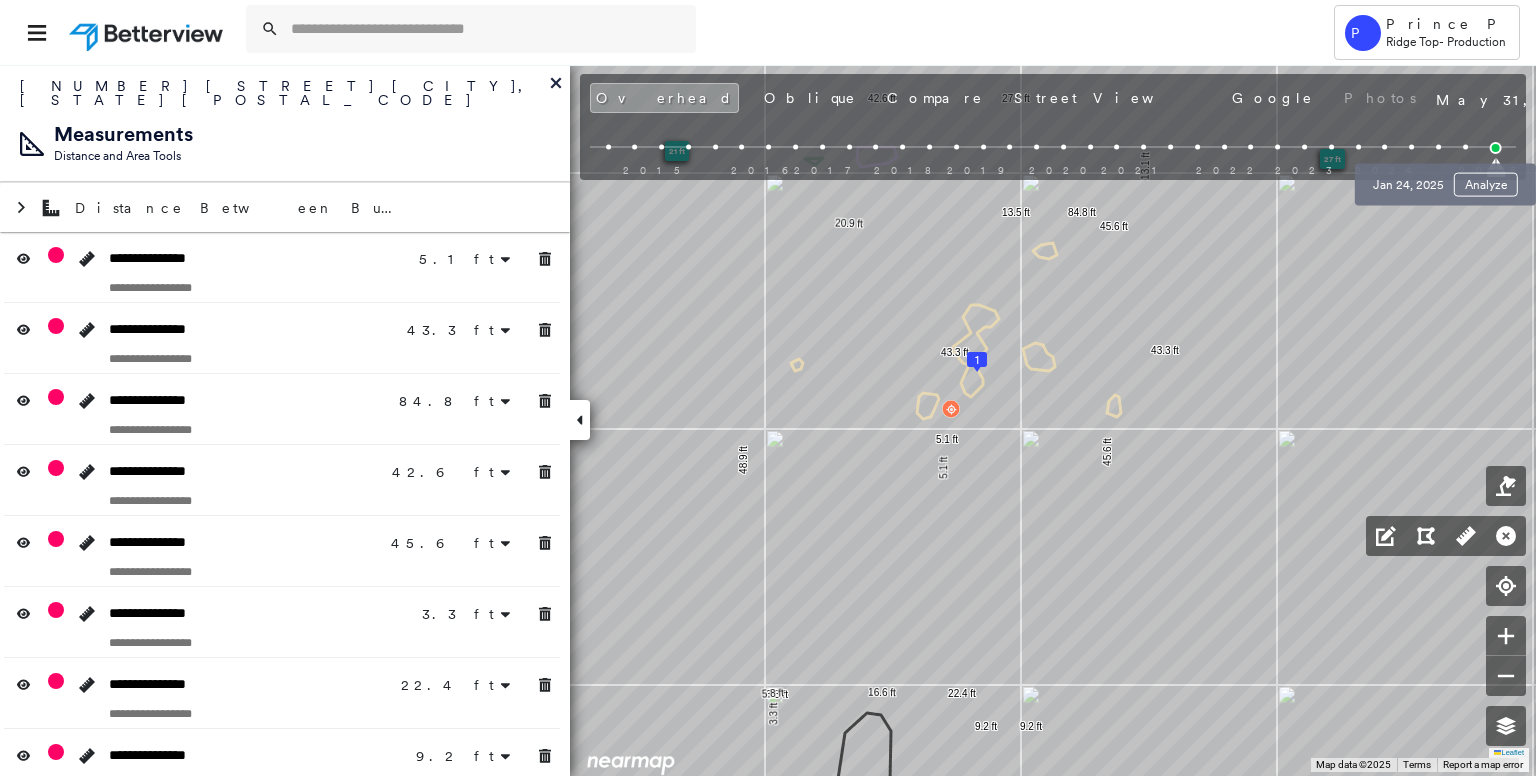 click at bounding box center [1465, 147] 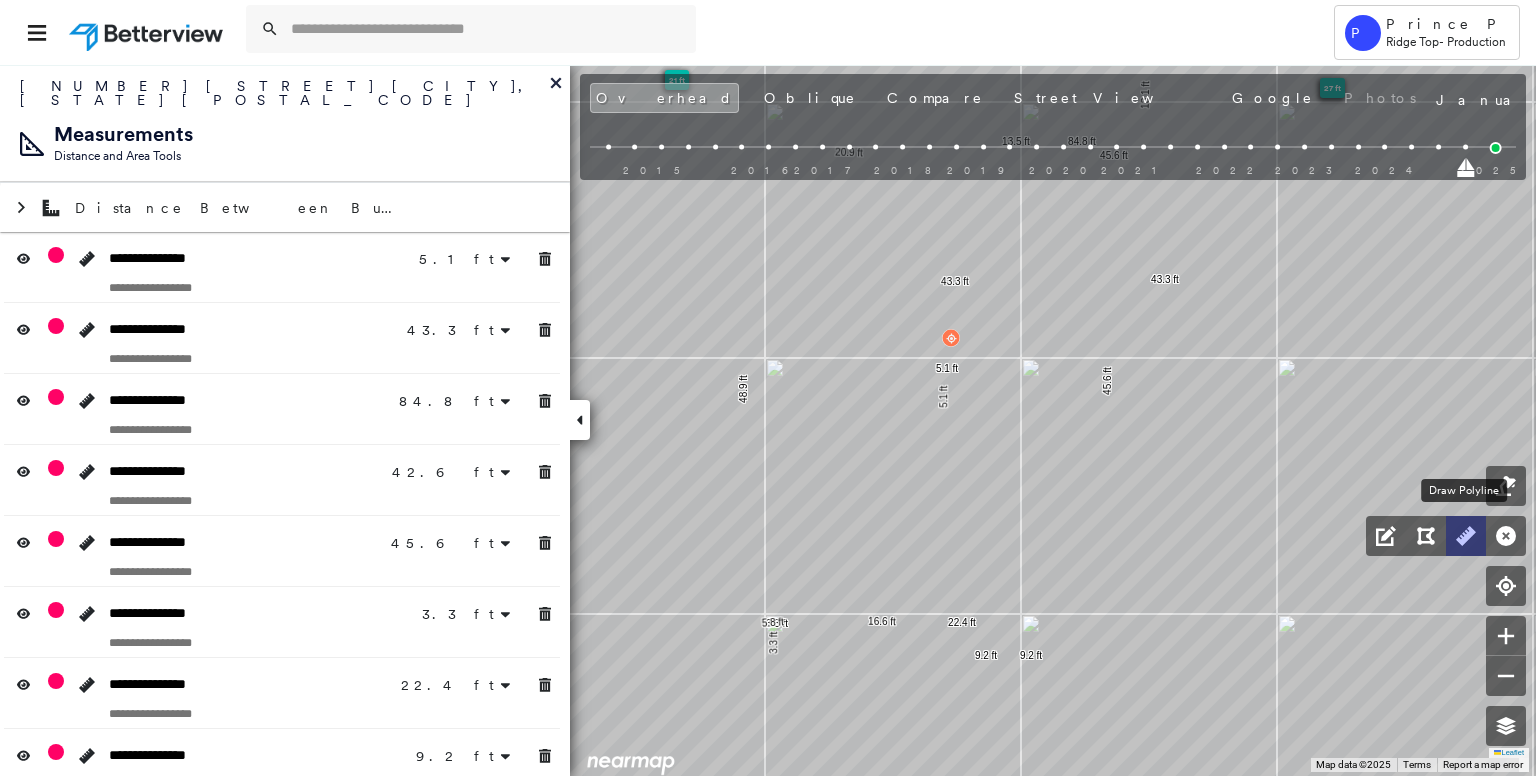click at bounding box center (1466, 536) 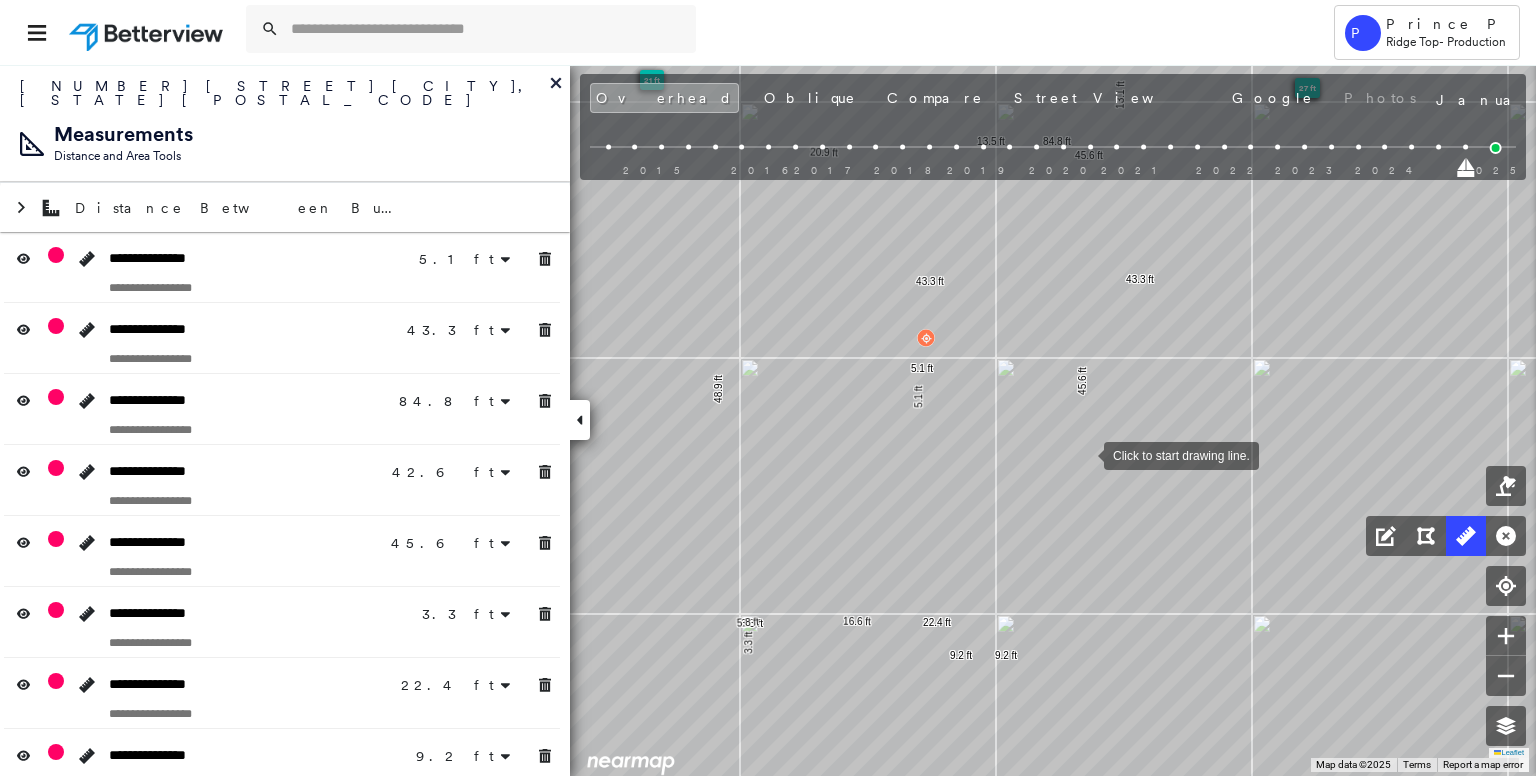 drag, startPoint x: 1110, startPoint y: 454, endPoint x: 1106, endPoint y: 444, distance: 10.770329 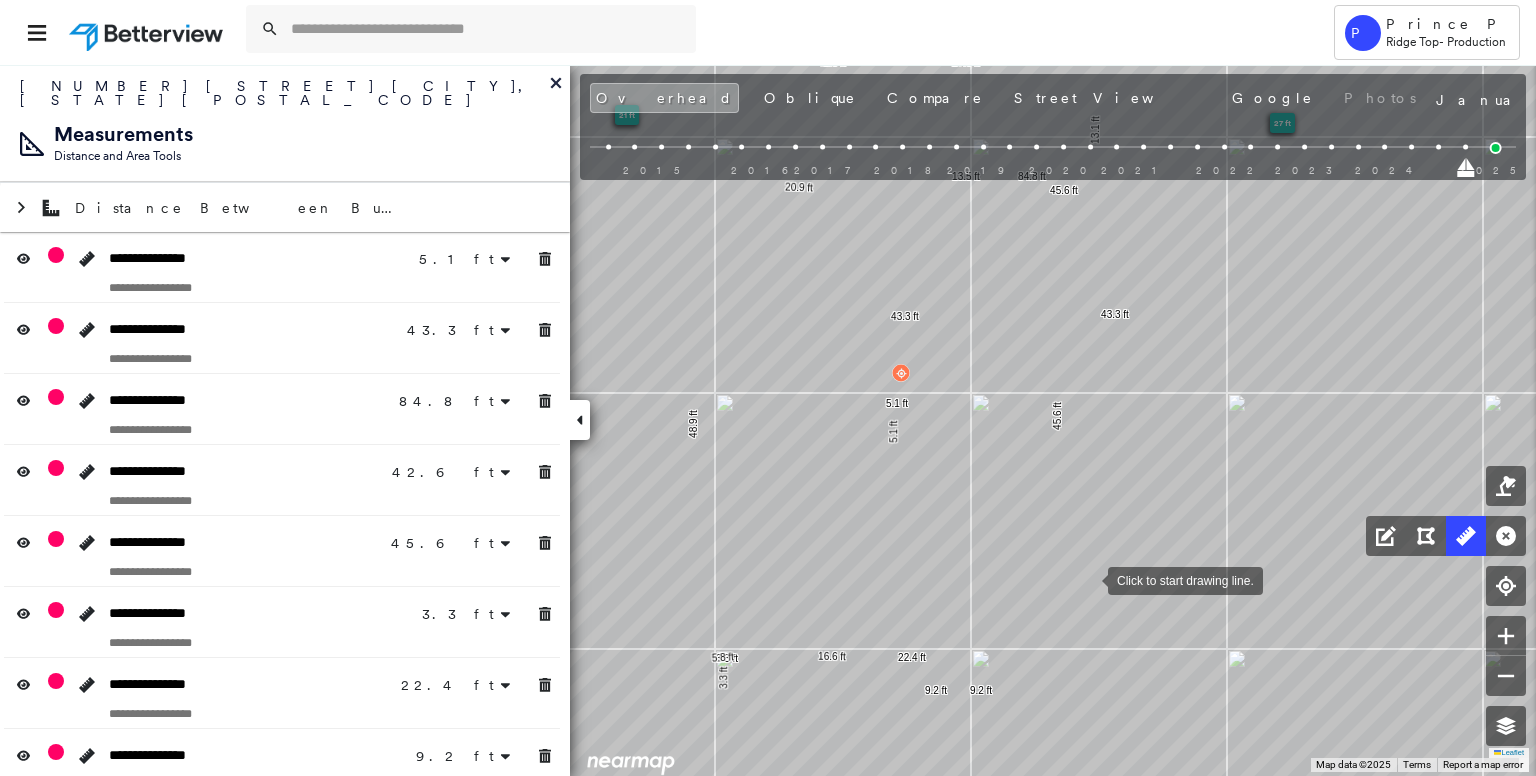 drag, startPoint x: 1111, startPoint y: 542, endPoint x: 1088, endPoint y: 578, distance: 42.72002 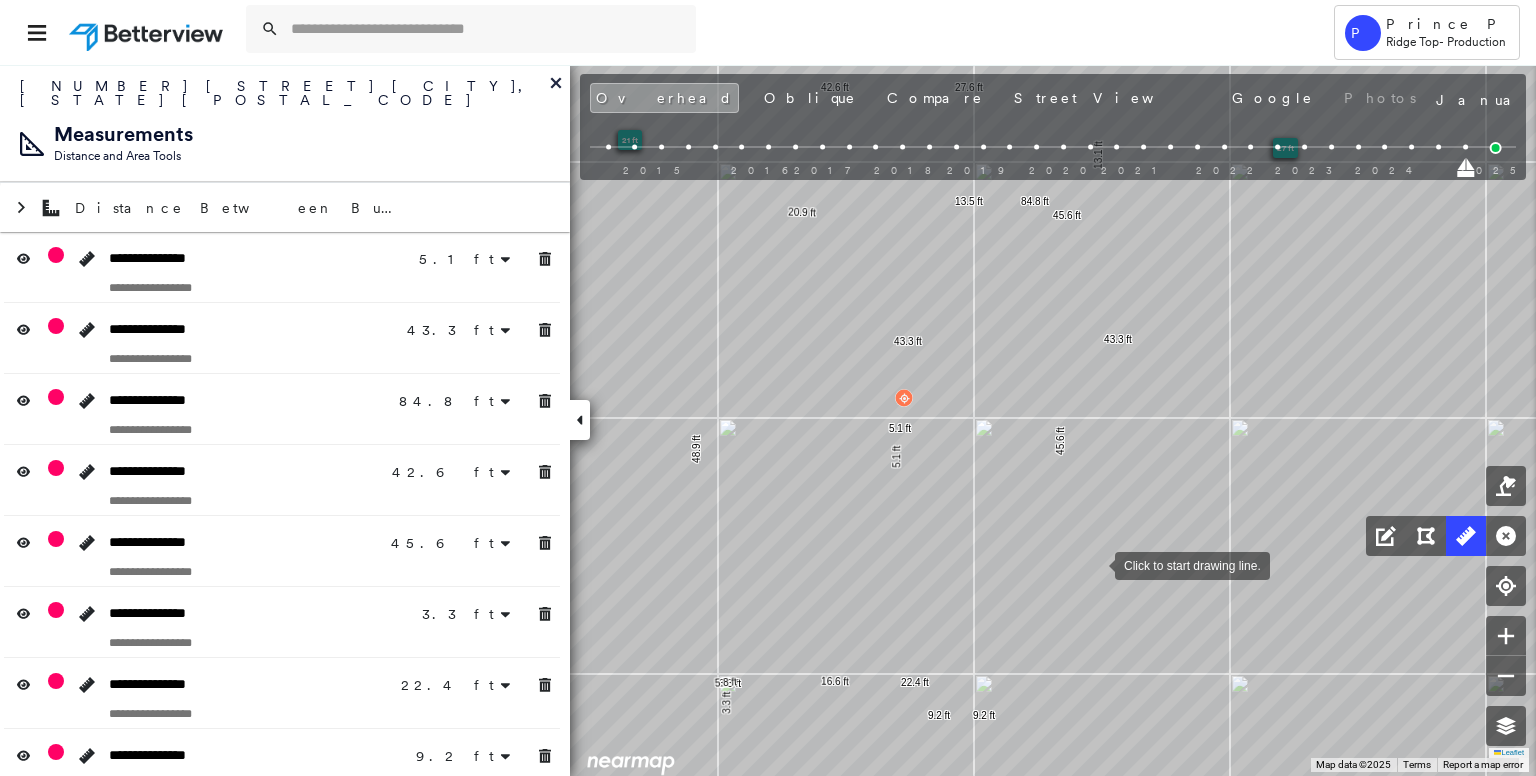 drag, startPoint x: 1092, startPoint y: 538, endPoint x: 1095, endPoint y: 563, distance: 25.179358 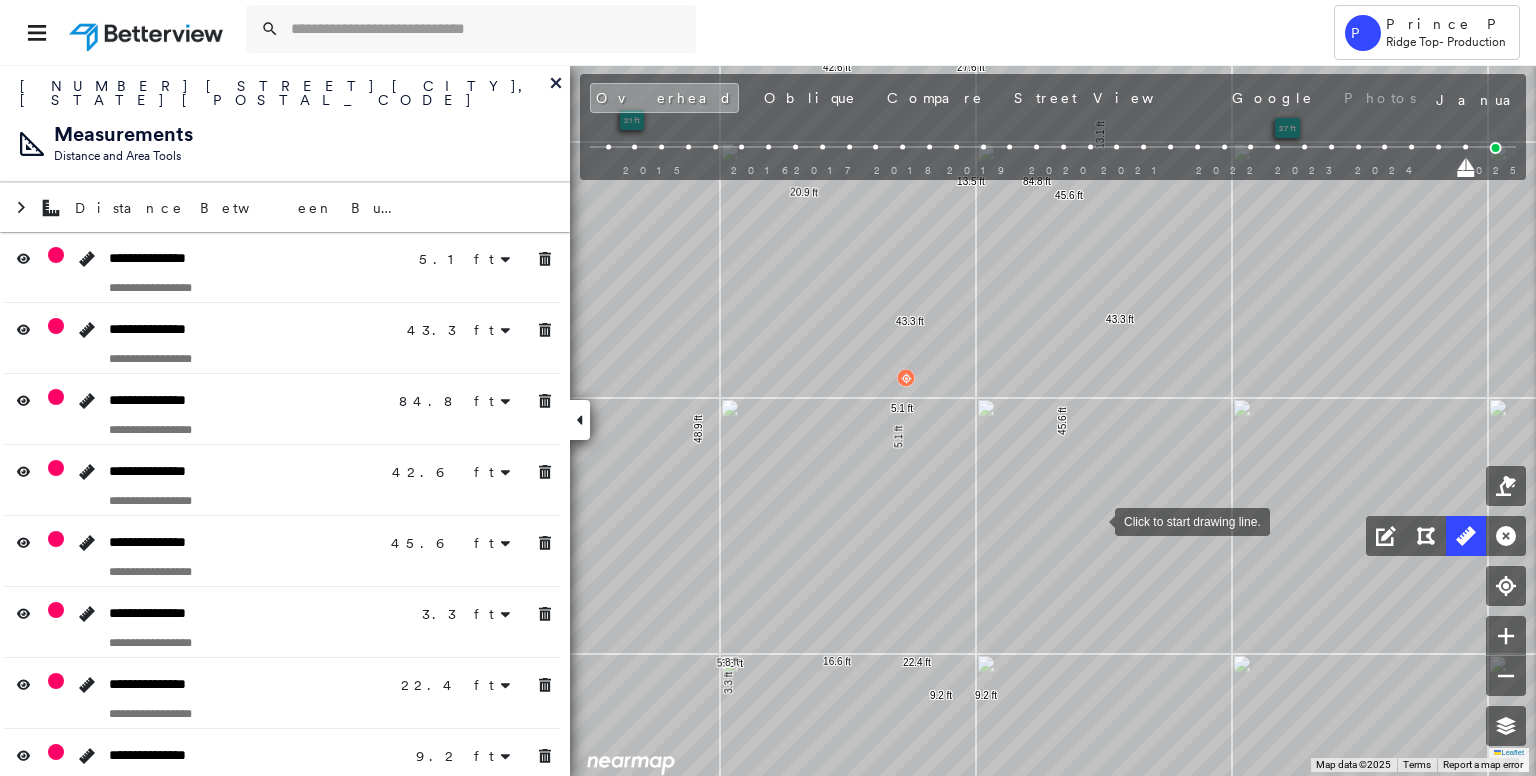 drag, startPoint x: 1093, startPoint y: 541, endPoint x: 1095, endPoint y: 521, distance: 20.09975 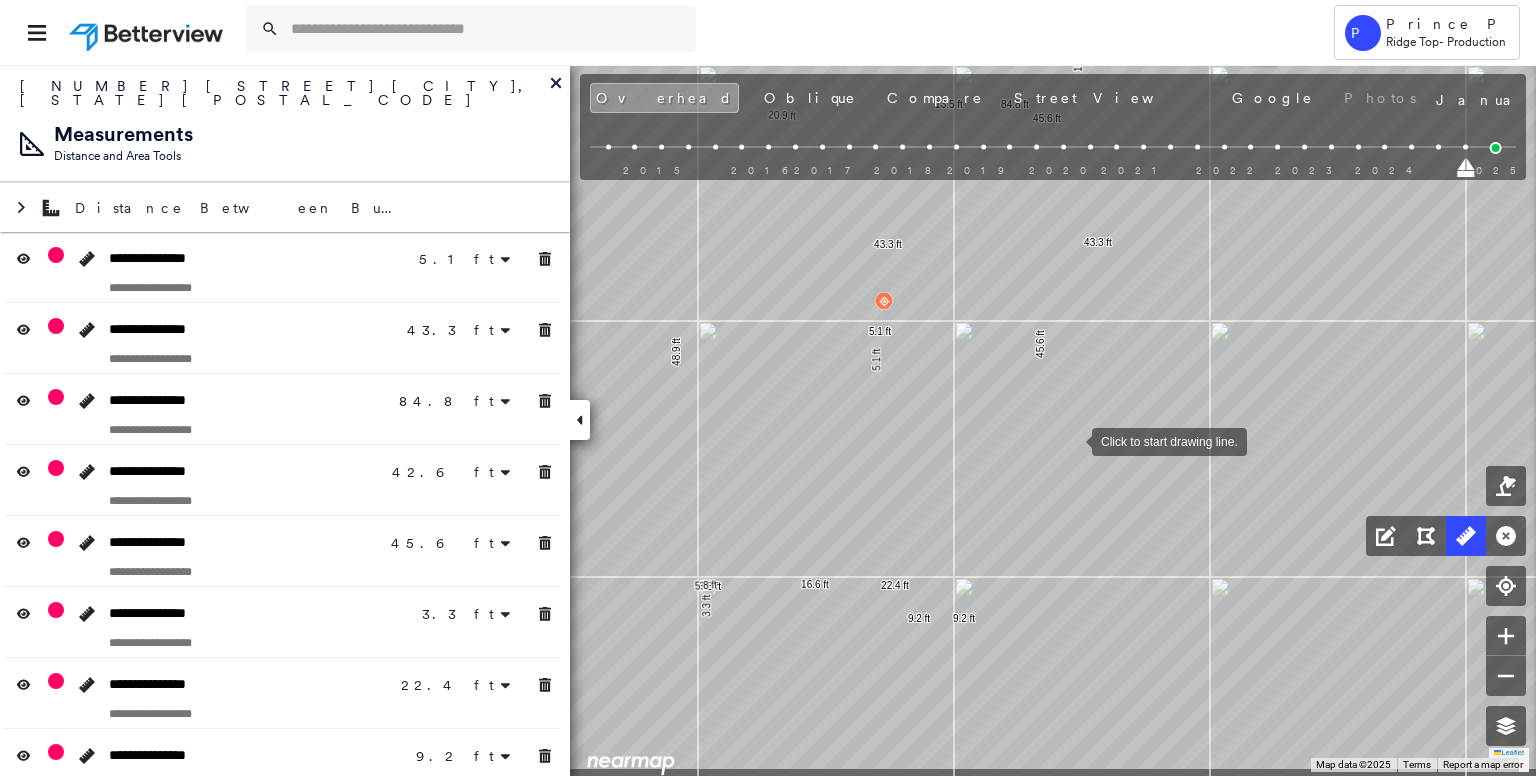 drag, startPoint x: 1091, startPoint y: 519, endPoint x: 1072, endPoint y: 441, distance: 80.280754 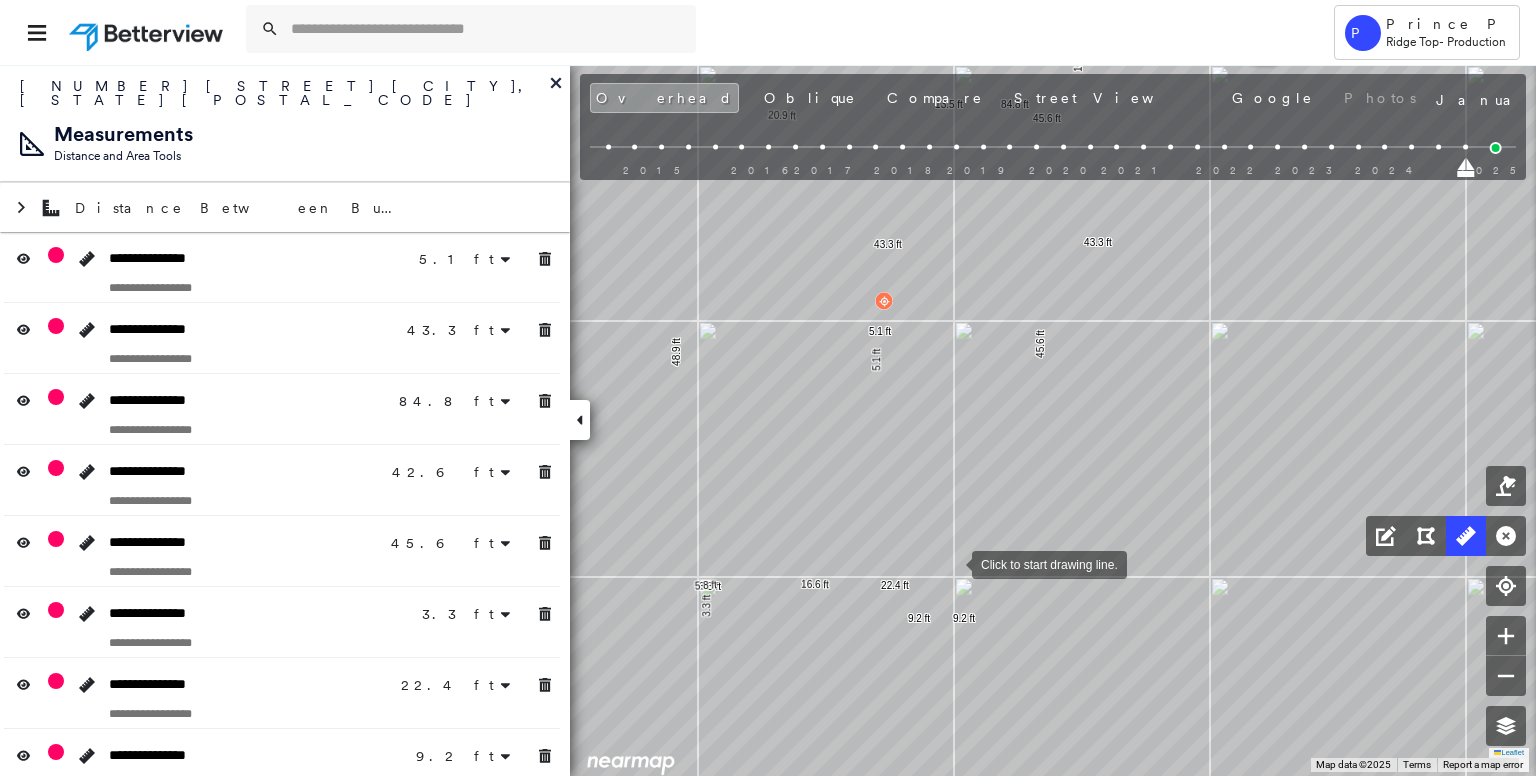 click at bounding box center (952, 563) 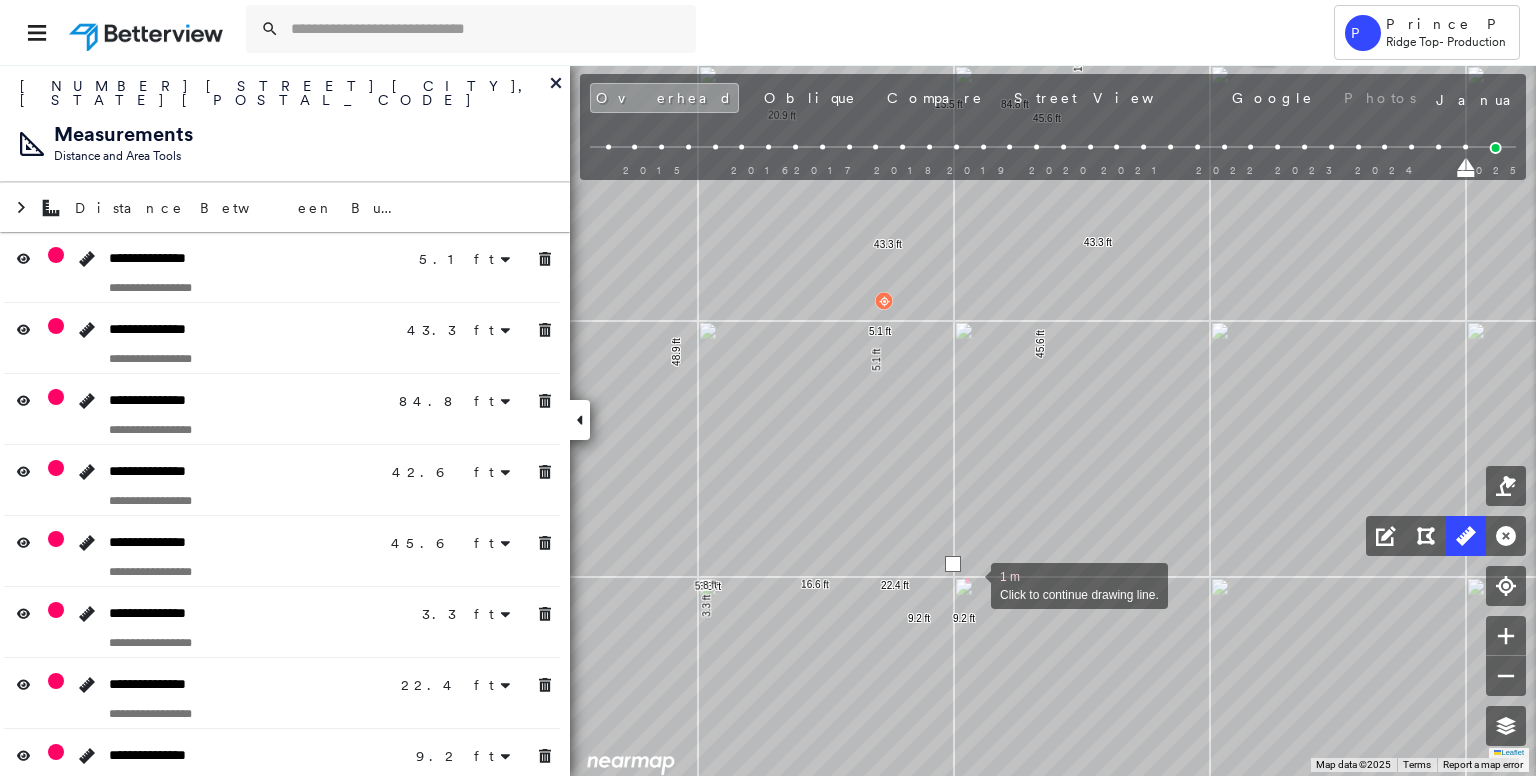 click at bounding box center [971, 584] 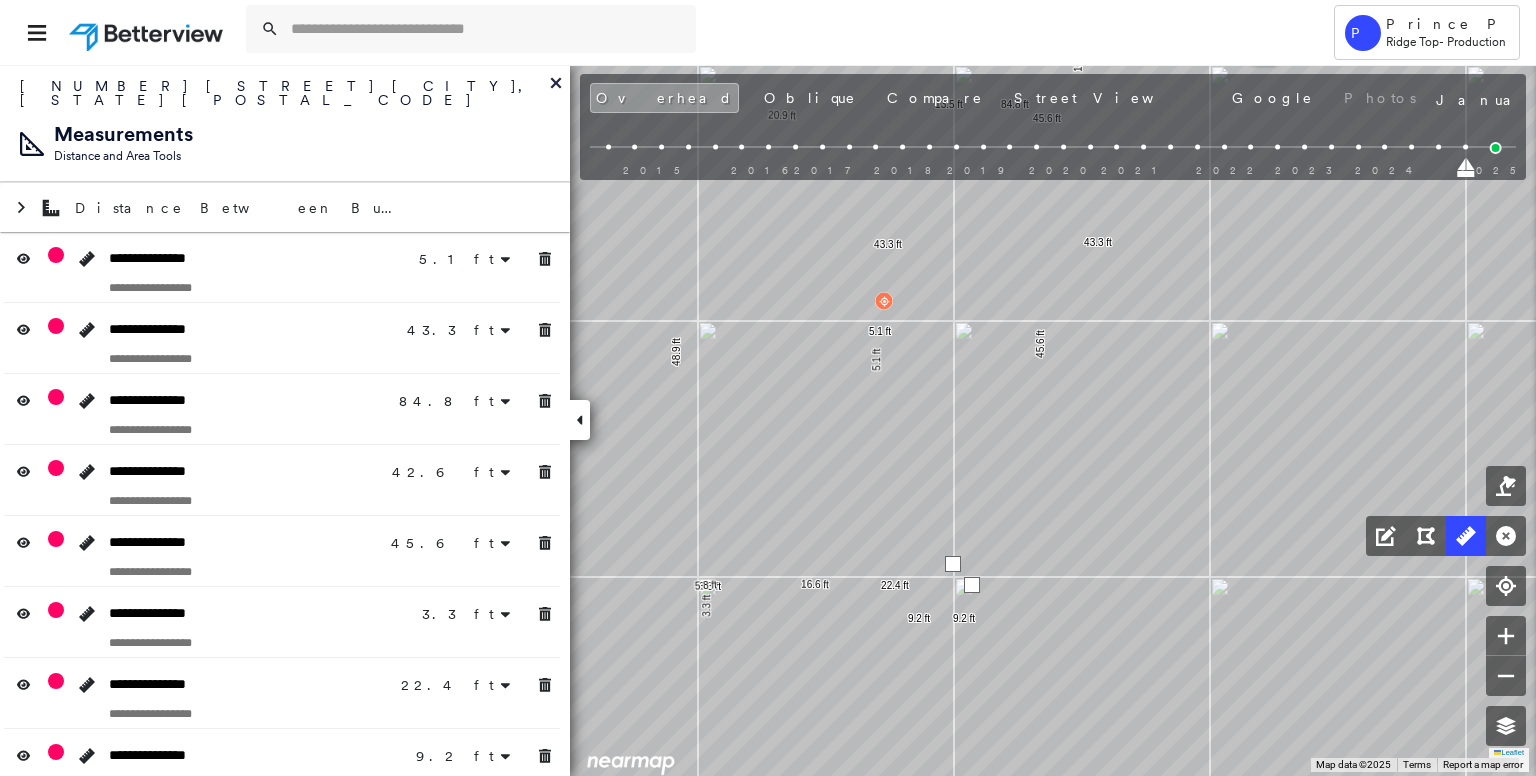 click at bounding box center [972, 585] 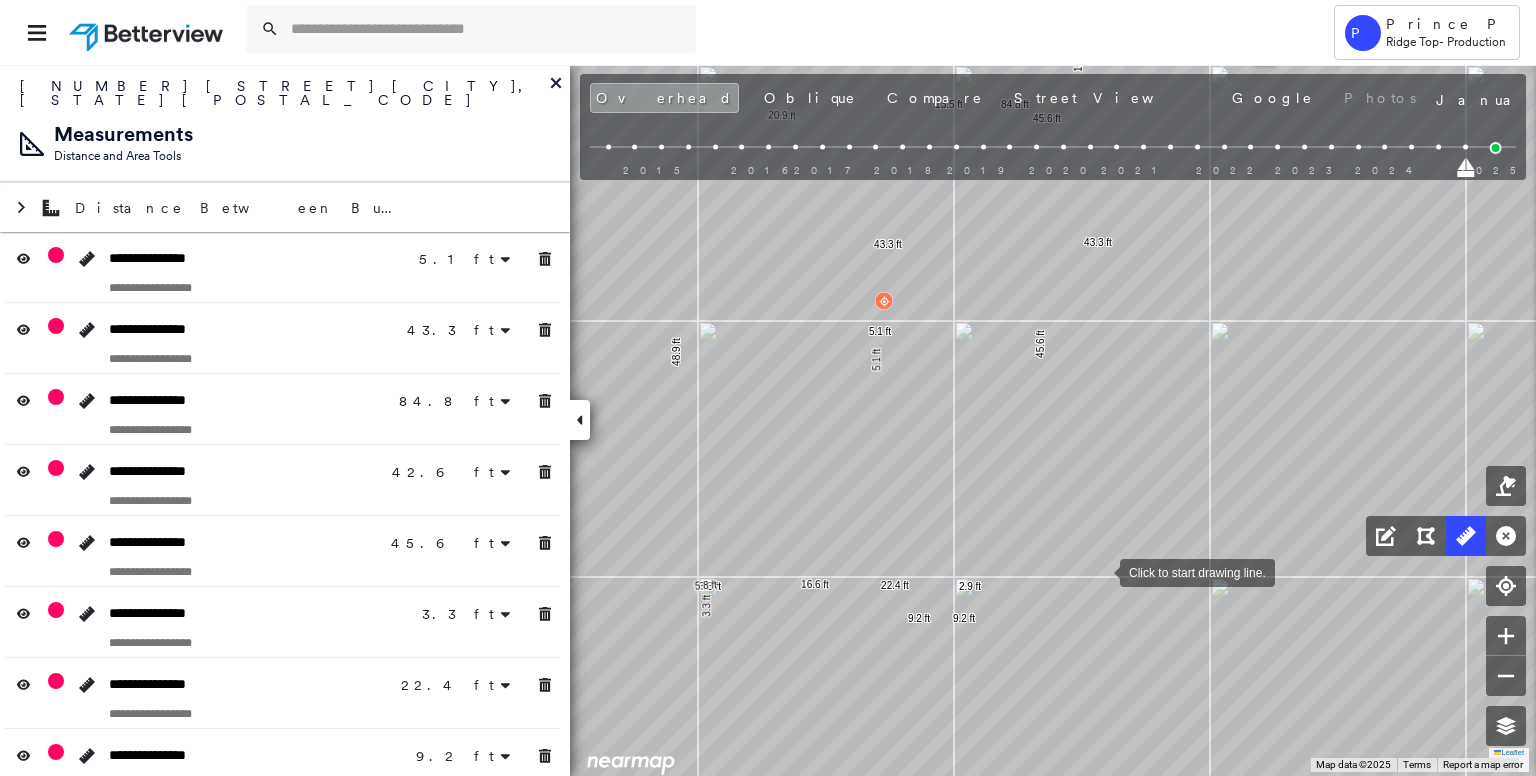 click at bounding box center [1100, 571] 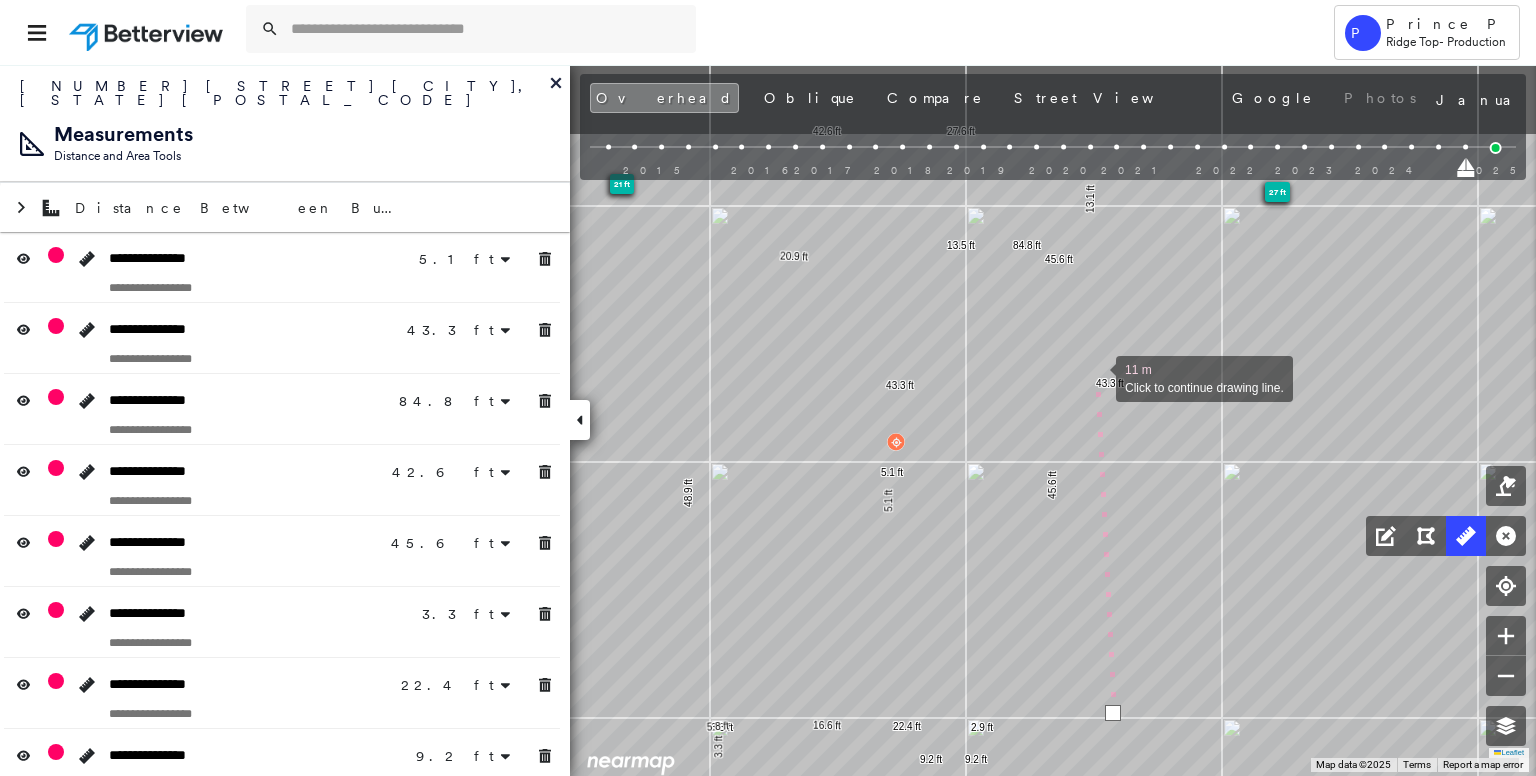 drag, startPoint x: 1084, startPoint y: 225, endPoint x: 1104, endPoint y: 411, distance: 187.07217 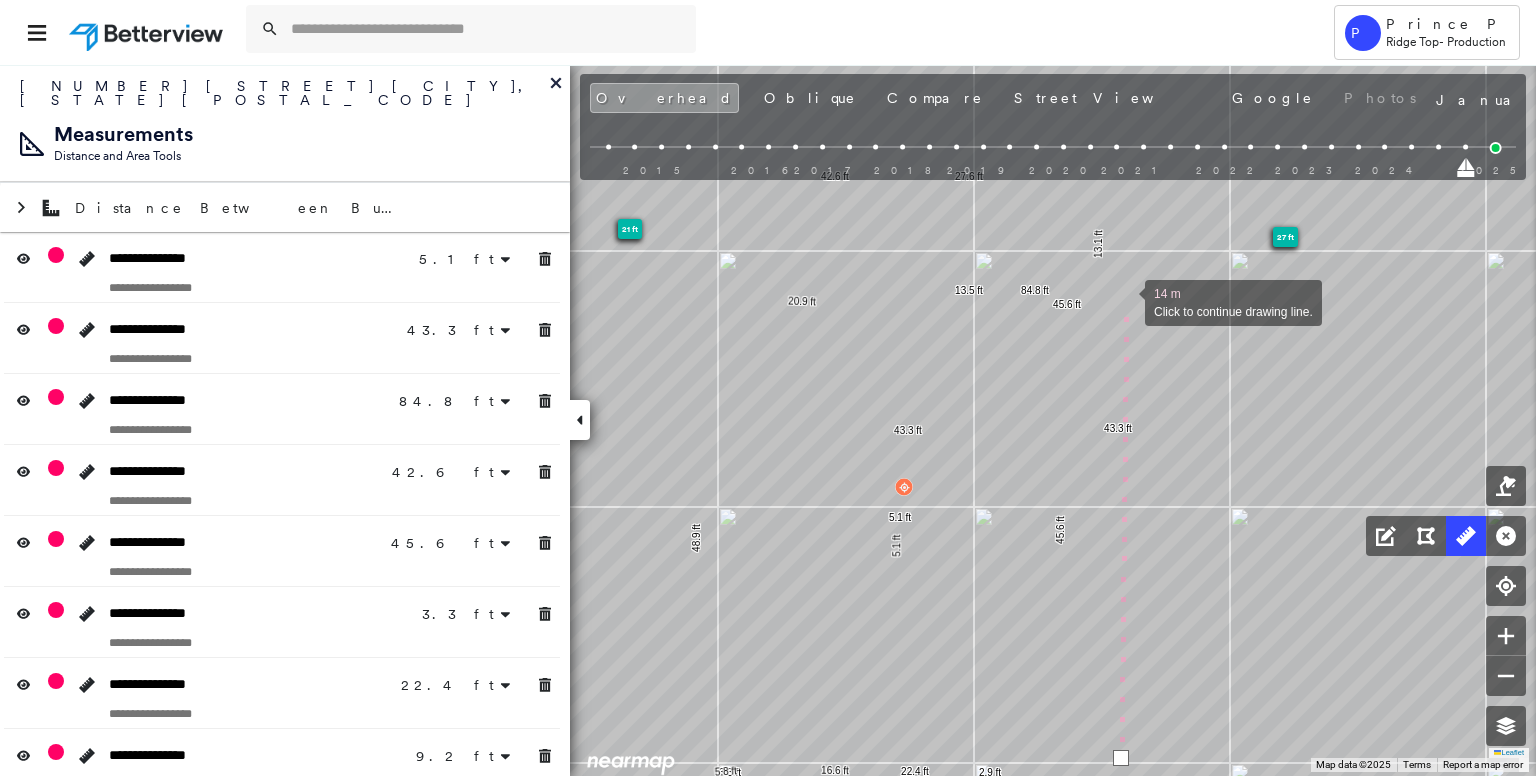 click at bounding box center (1125, 301) 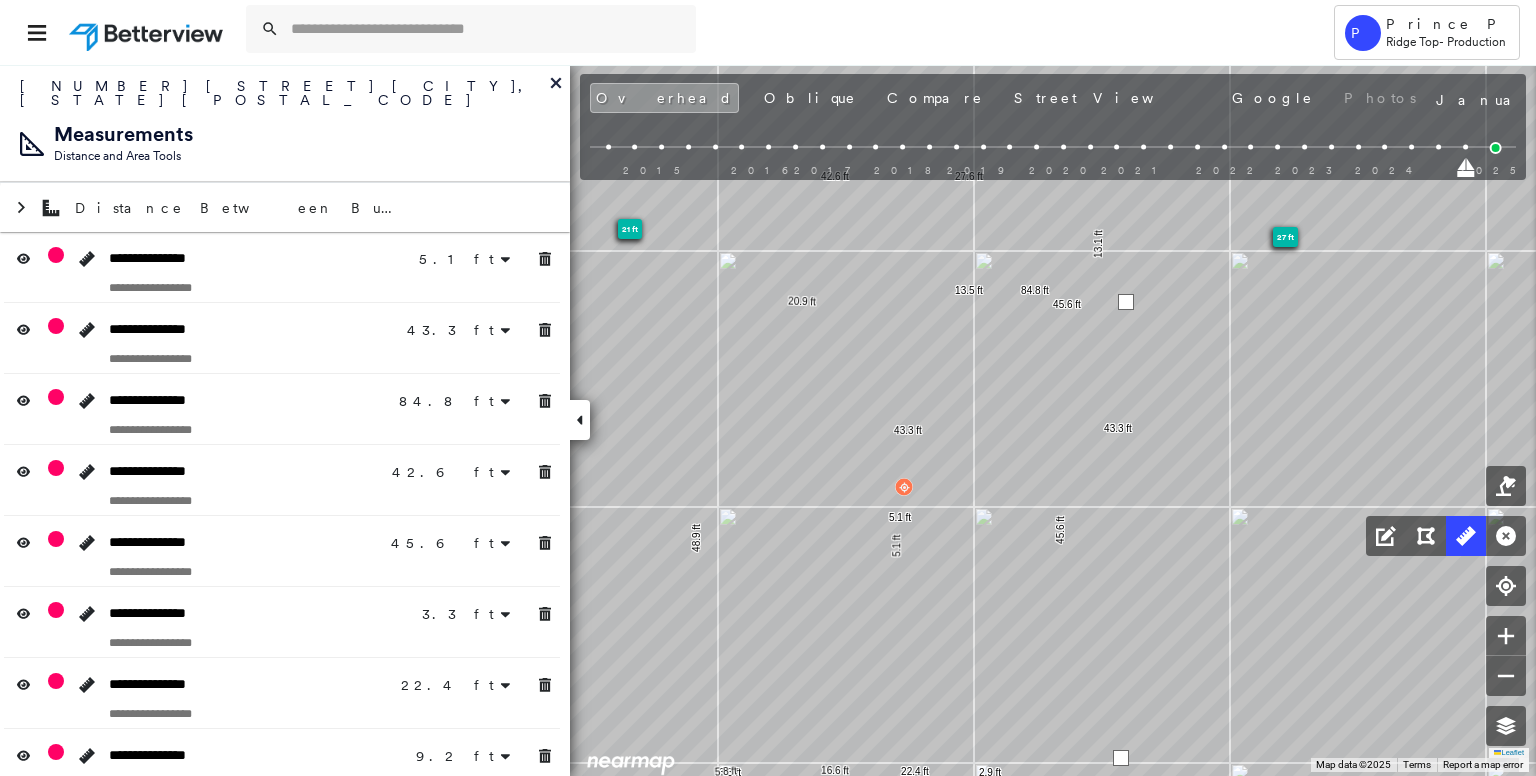click at bounding box center [1126, 302] 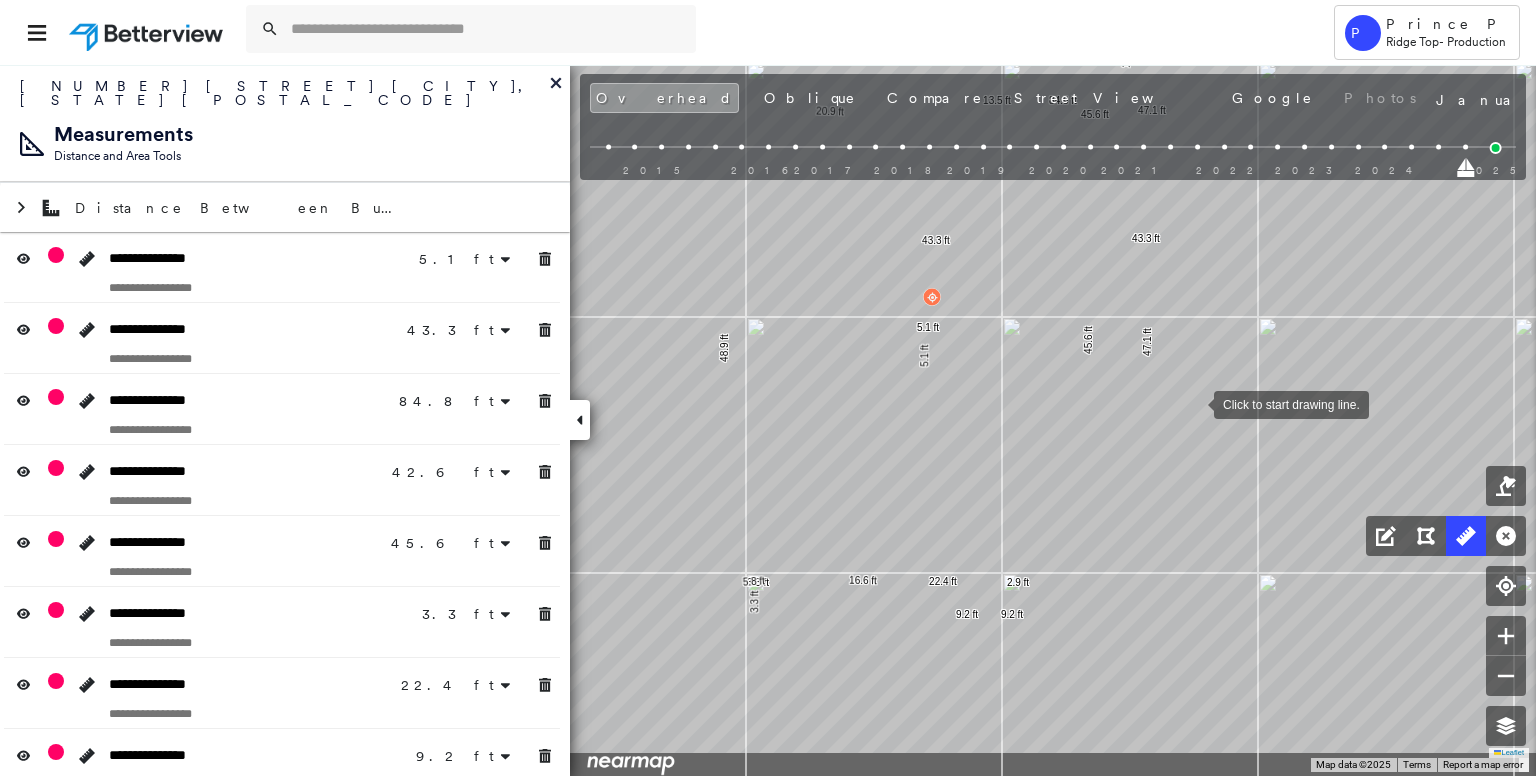 drag, startPoint x: 1160, startPoint y: 501, endPoint x: 1192, endPoint y: 406, distance: 100.2447 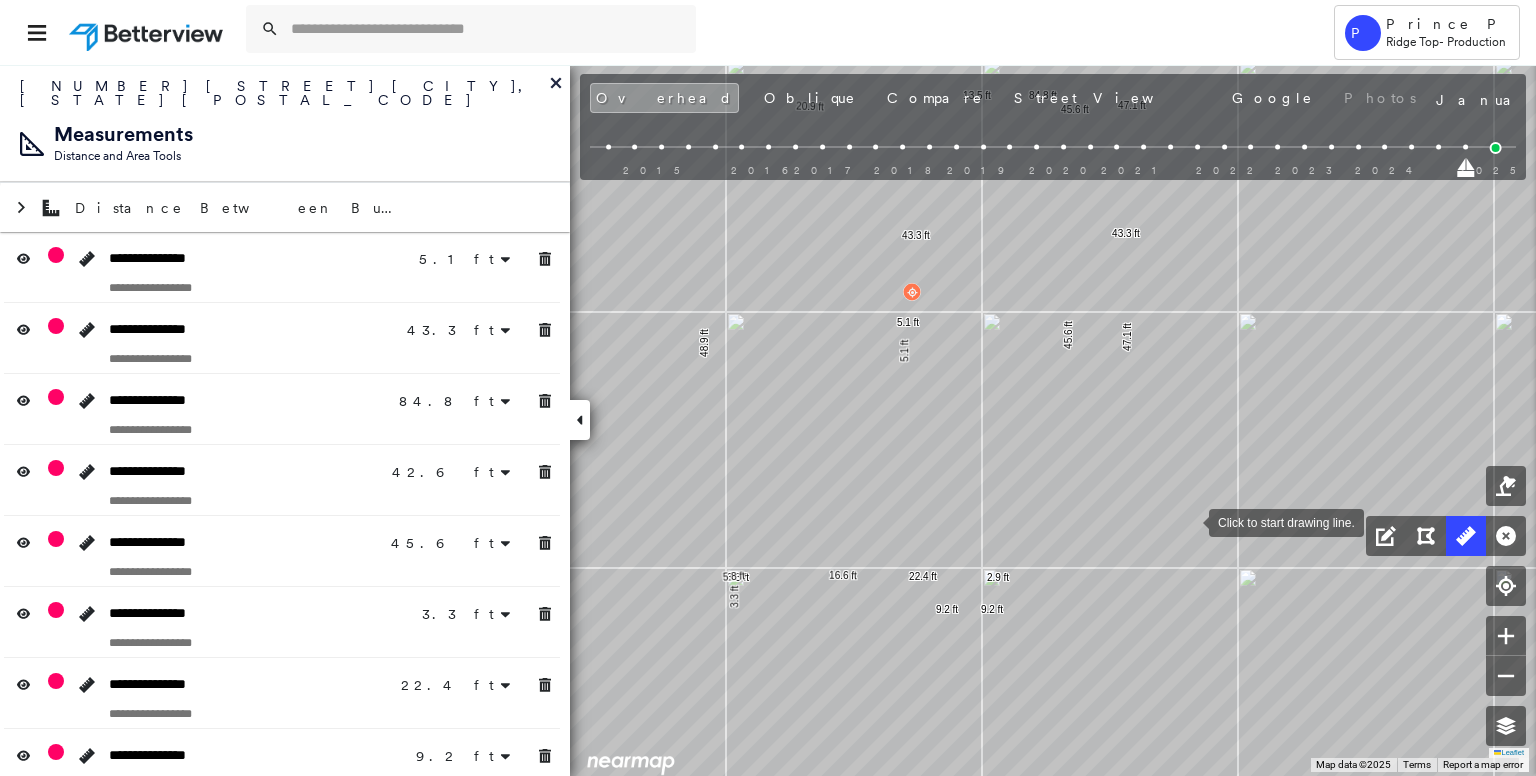 drag, startPoint x: 1212, startPoint y: 525, endPoint x: 1180, endPoint y: 515, distance: 33.526108 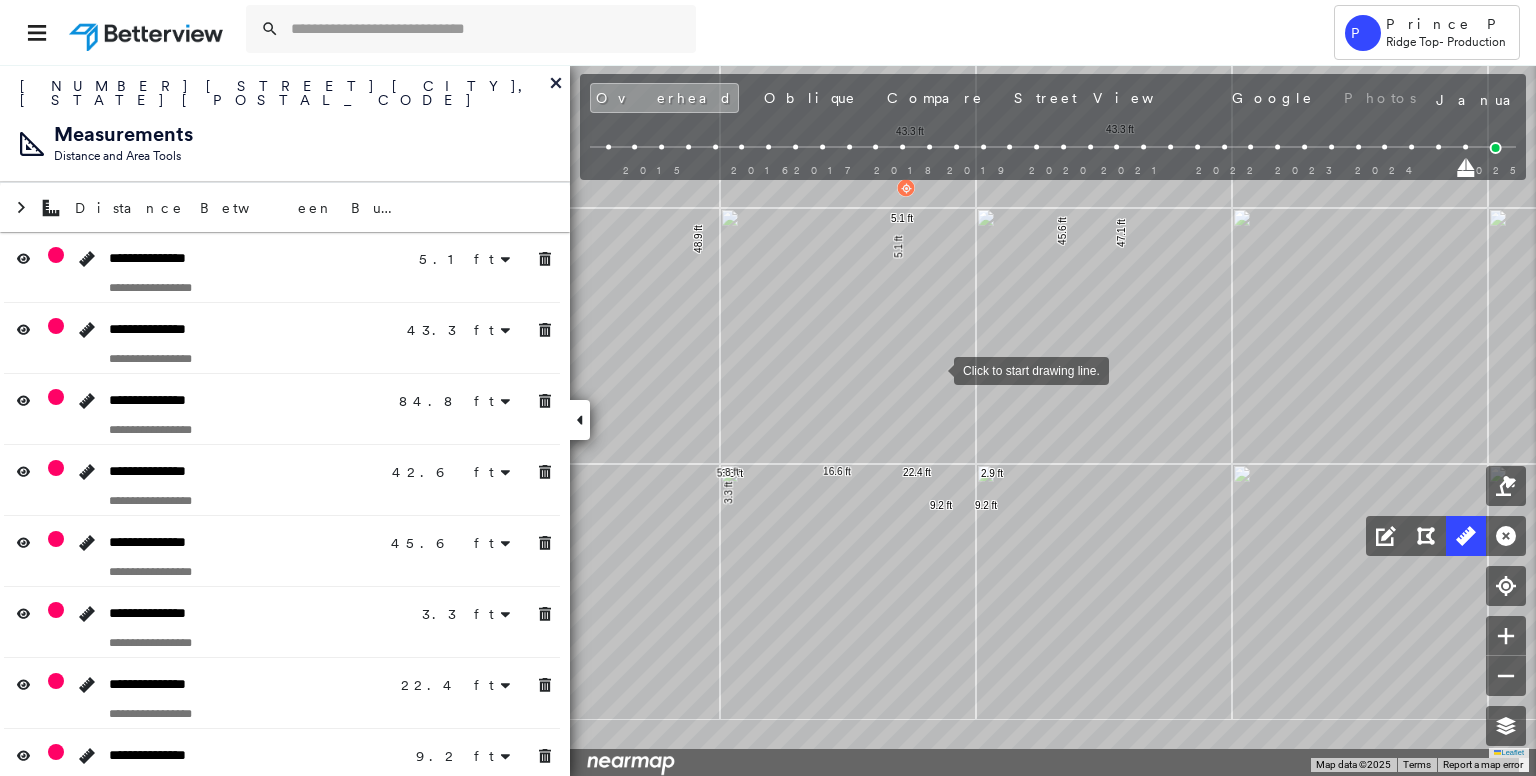 drag, startPoint x: 932, startPoint y: 392, endPoint x: 940, endPoint y: 360, distance: 32.984844 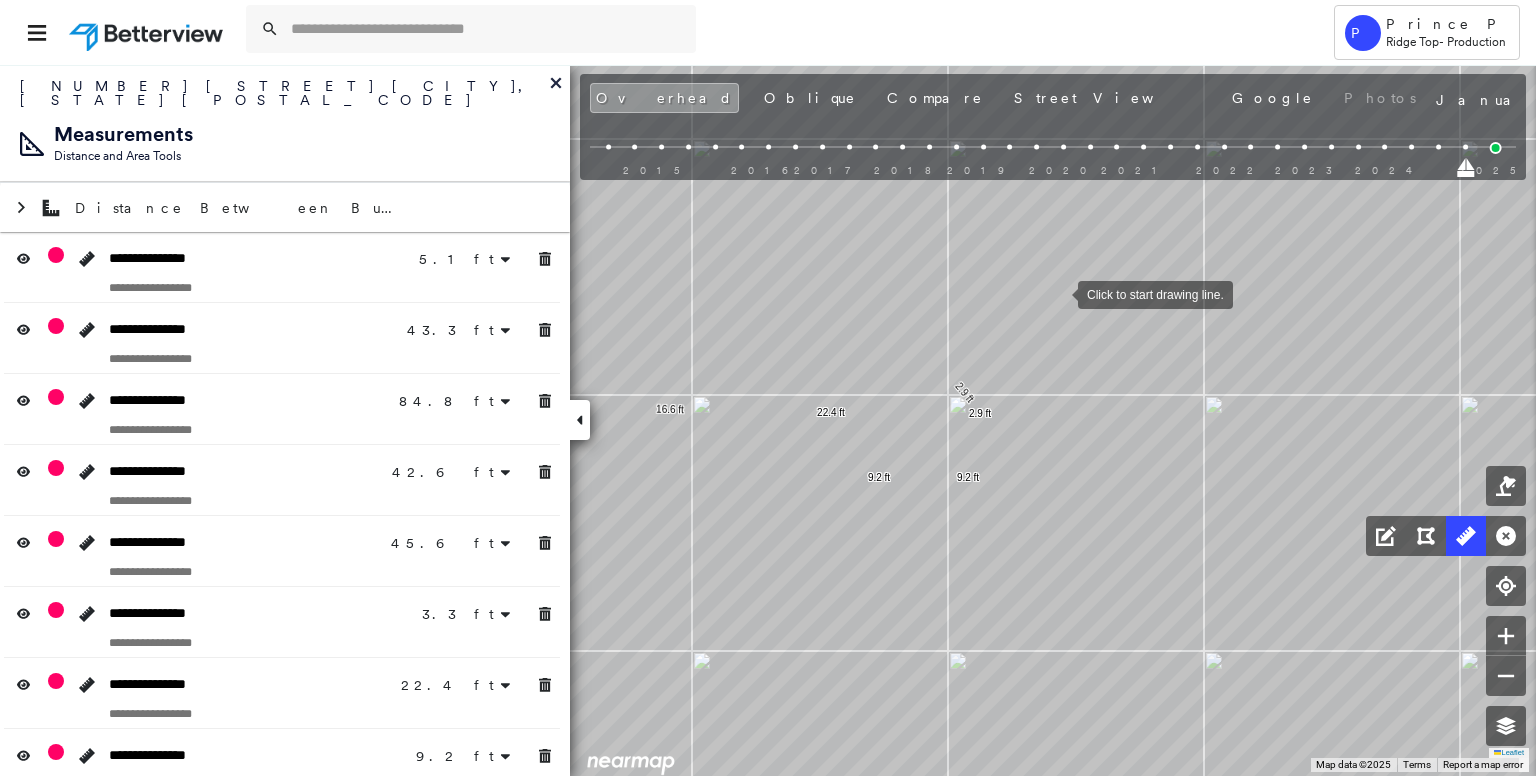 click at bounding box center (1058, 293) 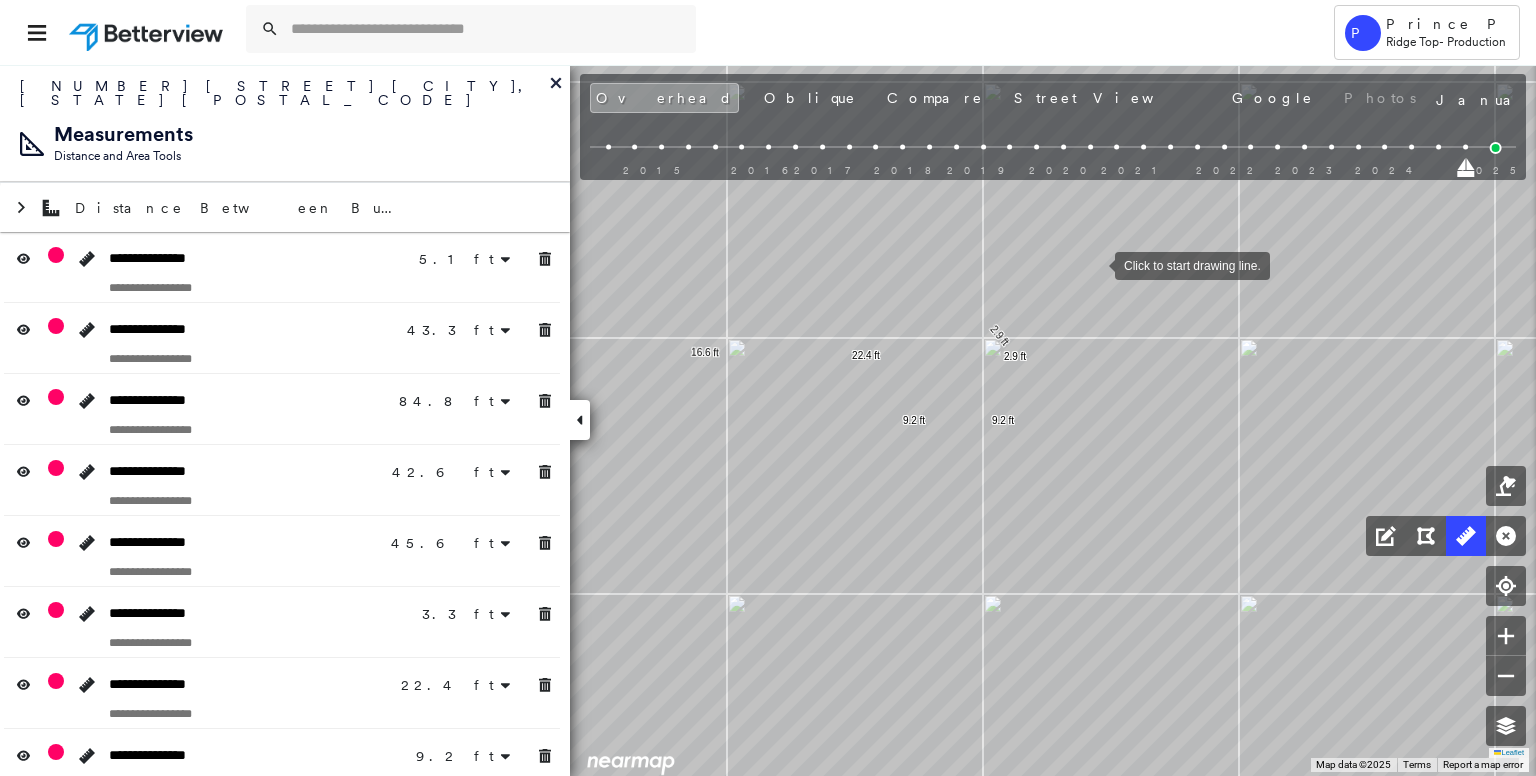 drag, startPoint x: 1088, startPoint y: 269, endPoint x: 1096, endPoint y: 257, distance: 14.422205 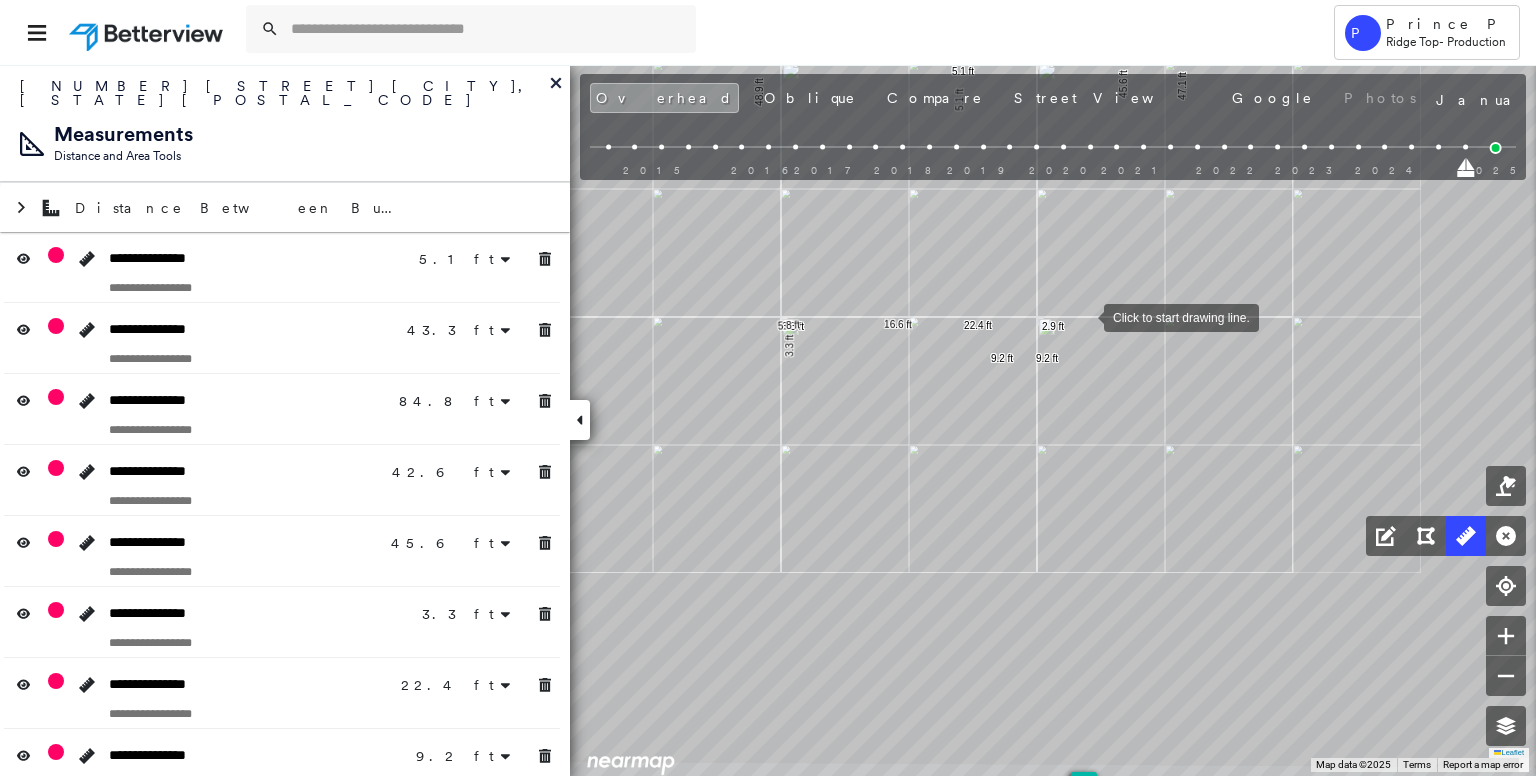 click on "96 ft
27 ft
21 ft
5.1 ft 5.1 ft 43.3 ft 43.3 ft 48.9 ft 20.9 ft 13.5 ft 84.8 ft 13.1 ft 27.6 ft 42.6 ft 45.6 ft 45.6 ft 3.3 ft 3.3 ft 5.8 ft 16.6 ft 22.4 ft 9.2 ft 9.2 ft 2.9 ft 47.1 ft 47.1 ft Click to start drawing line." at bounding box center [-177, -203] 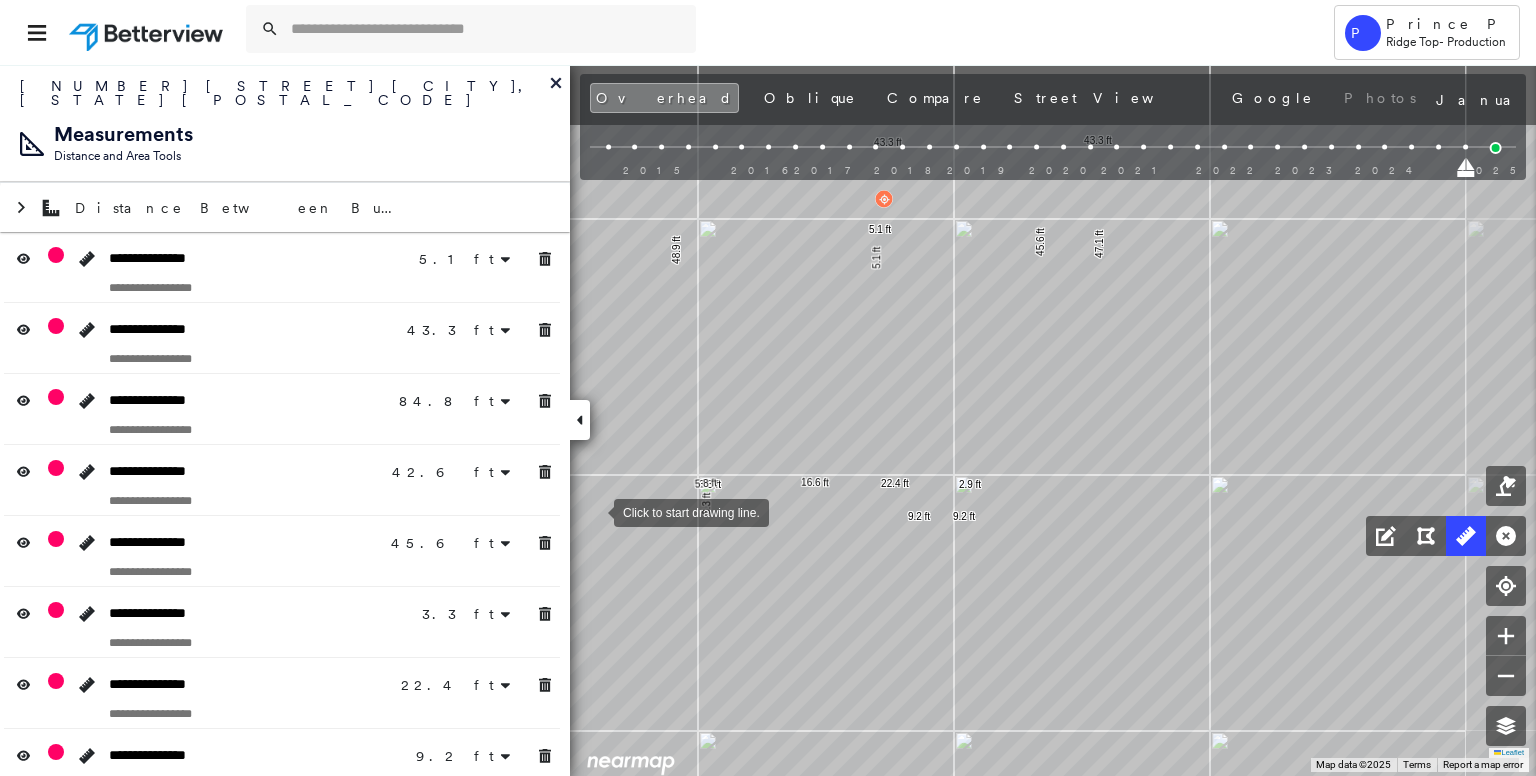 drag, startPoint x: 672, startPoint y: 388, endPoint x: 644, endPoint y: 491, distance: 106.738 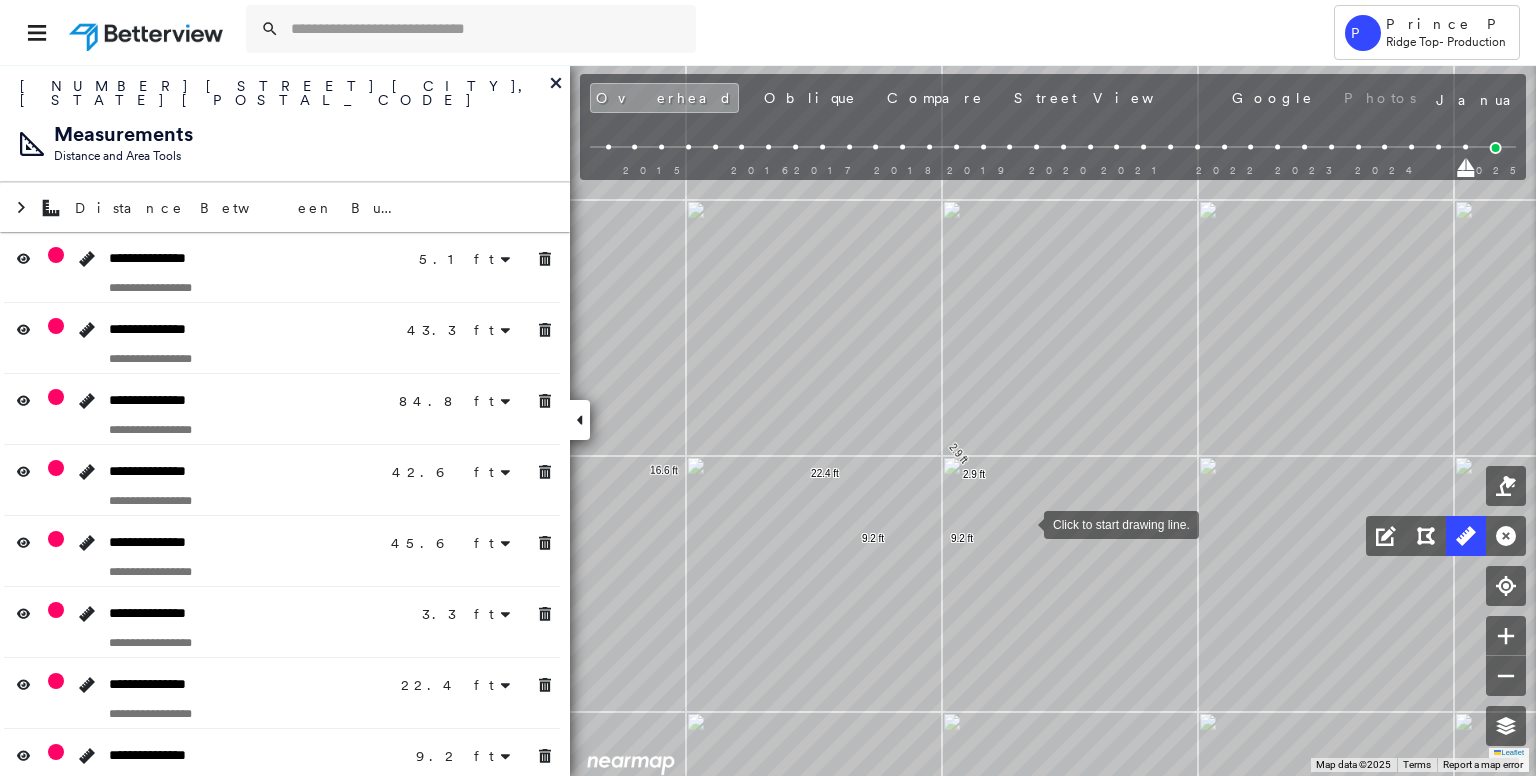 drag, startPoint x: 1016, startPoint y: 523, endPoint x: 1106, endPoint y: 523, distance: 90 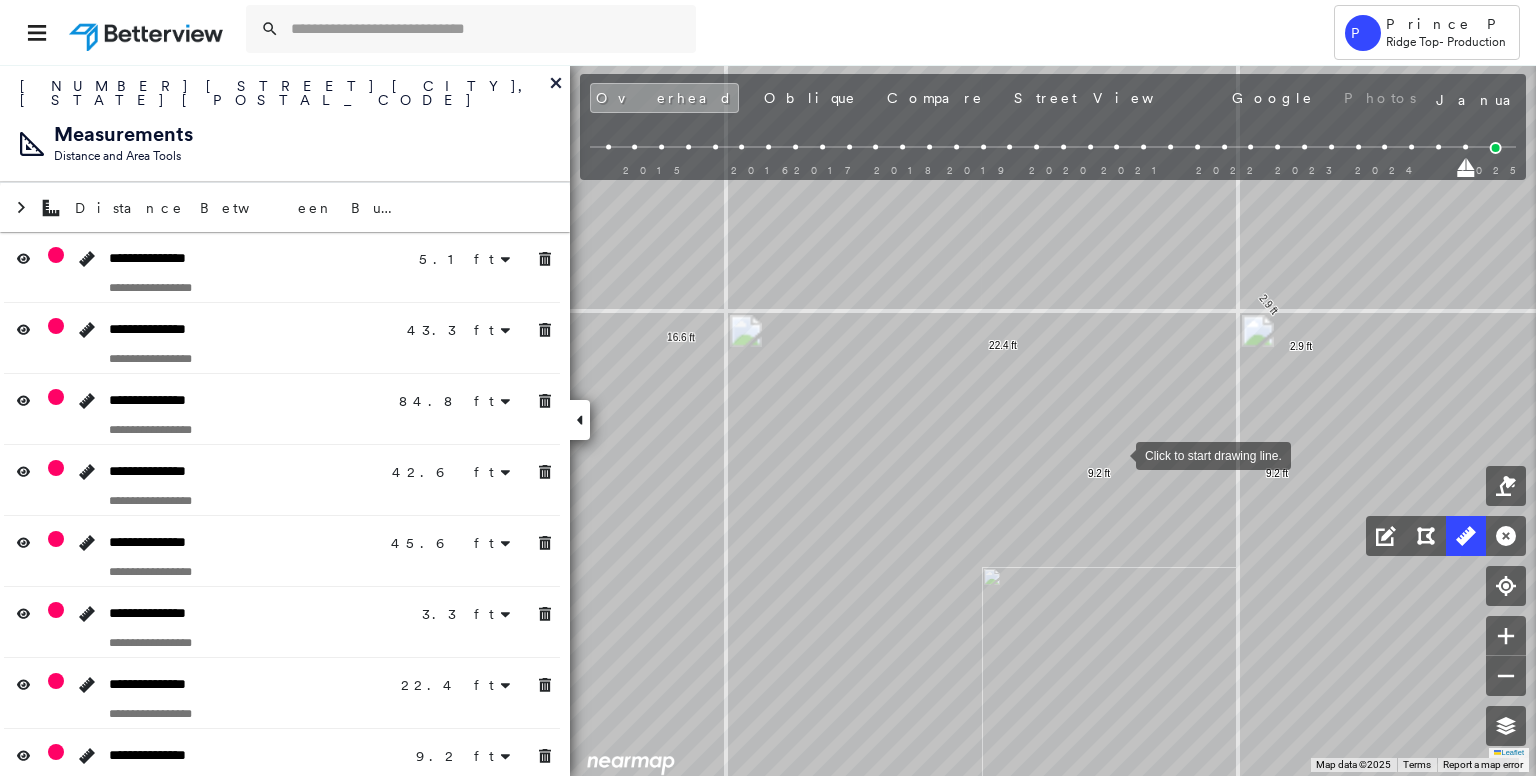 click at bounding box center [1116, 454] 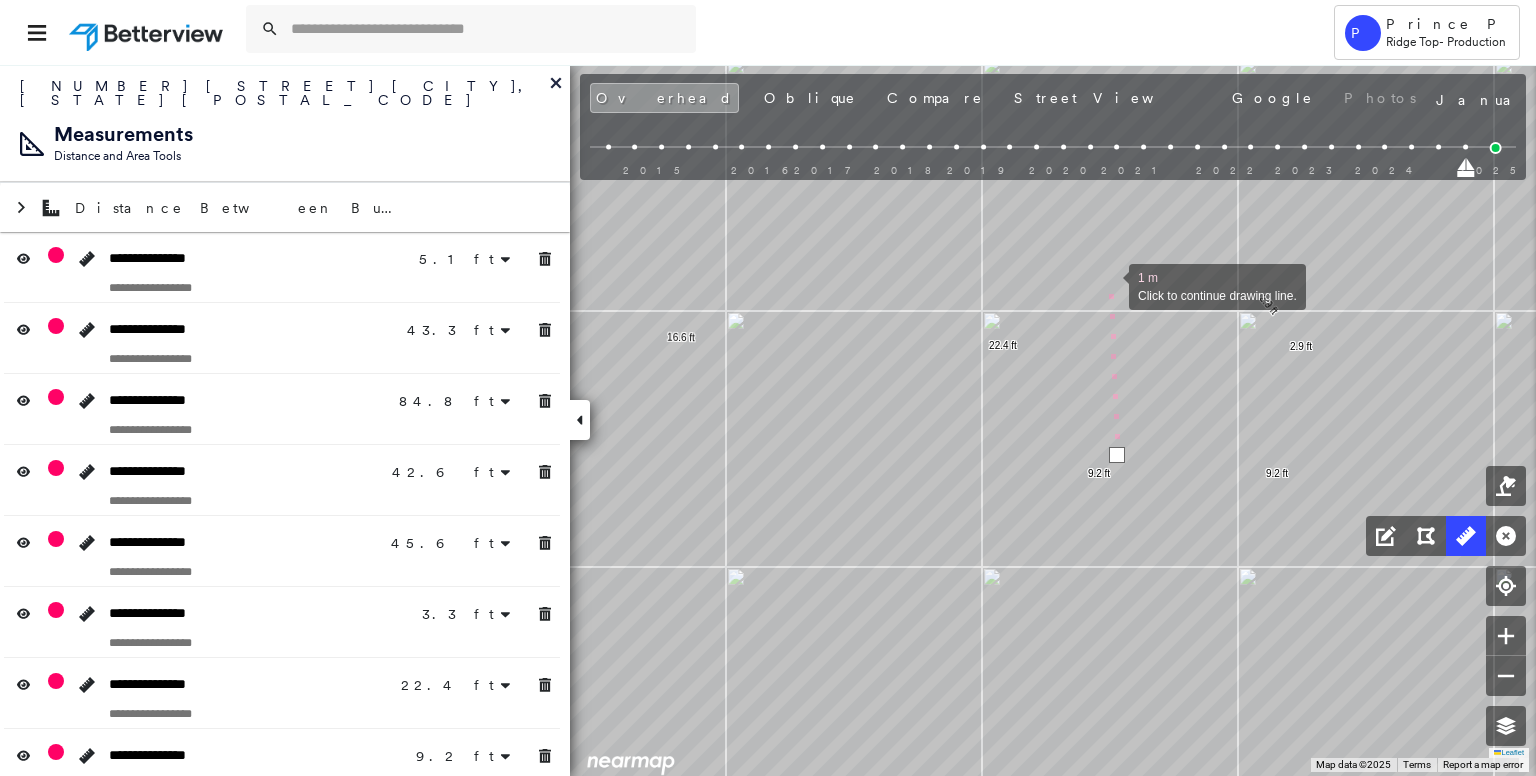 click at bounding box center [1109, 285] 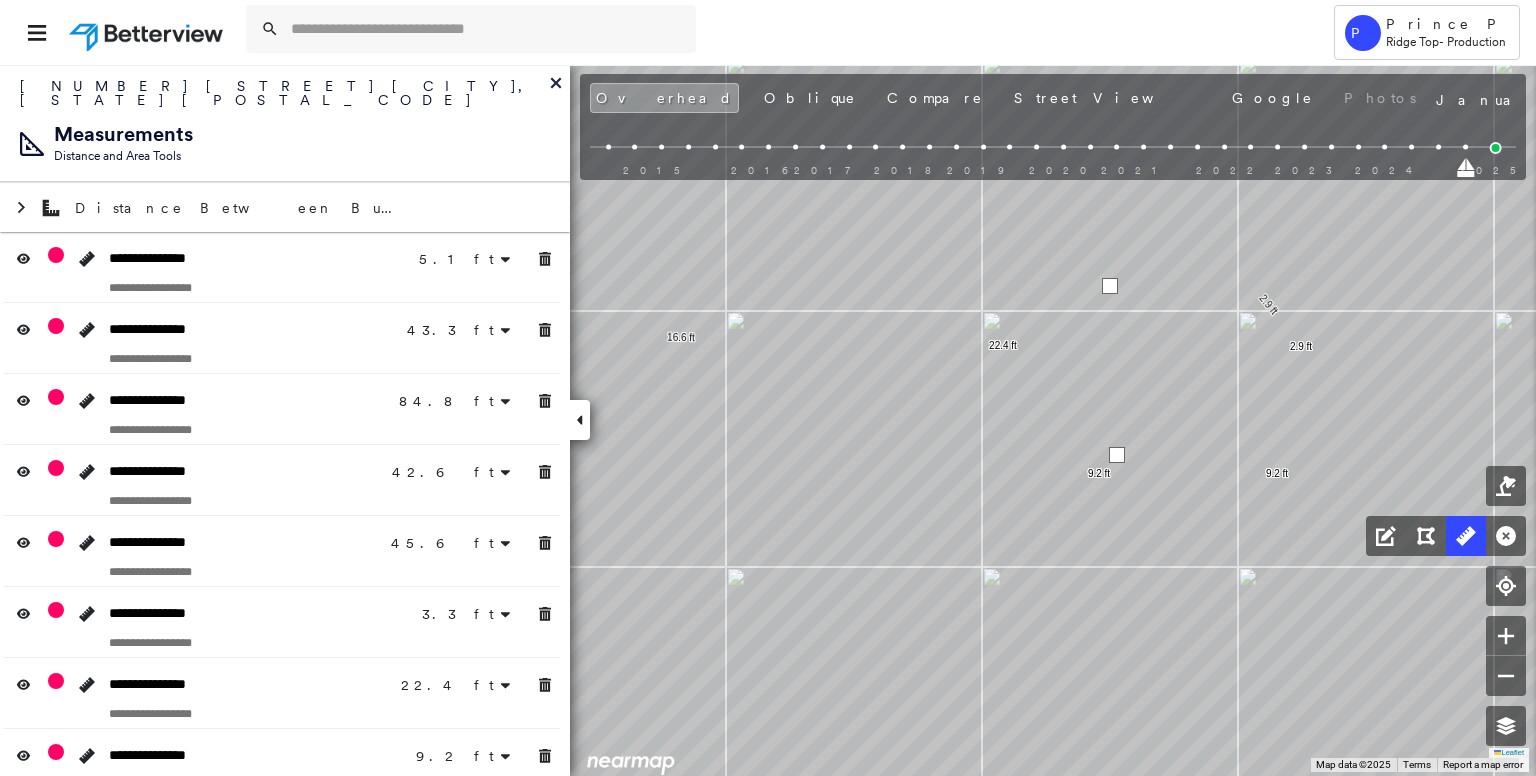 click at bounding box center [1110, 286] 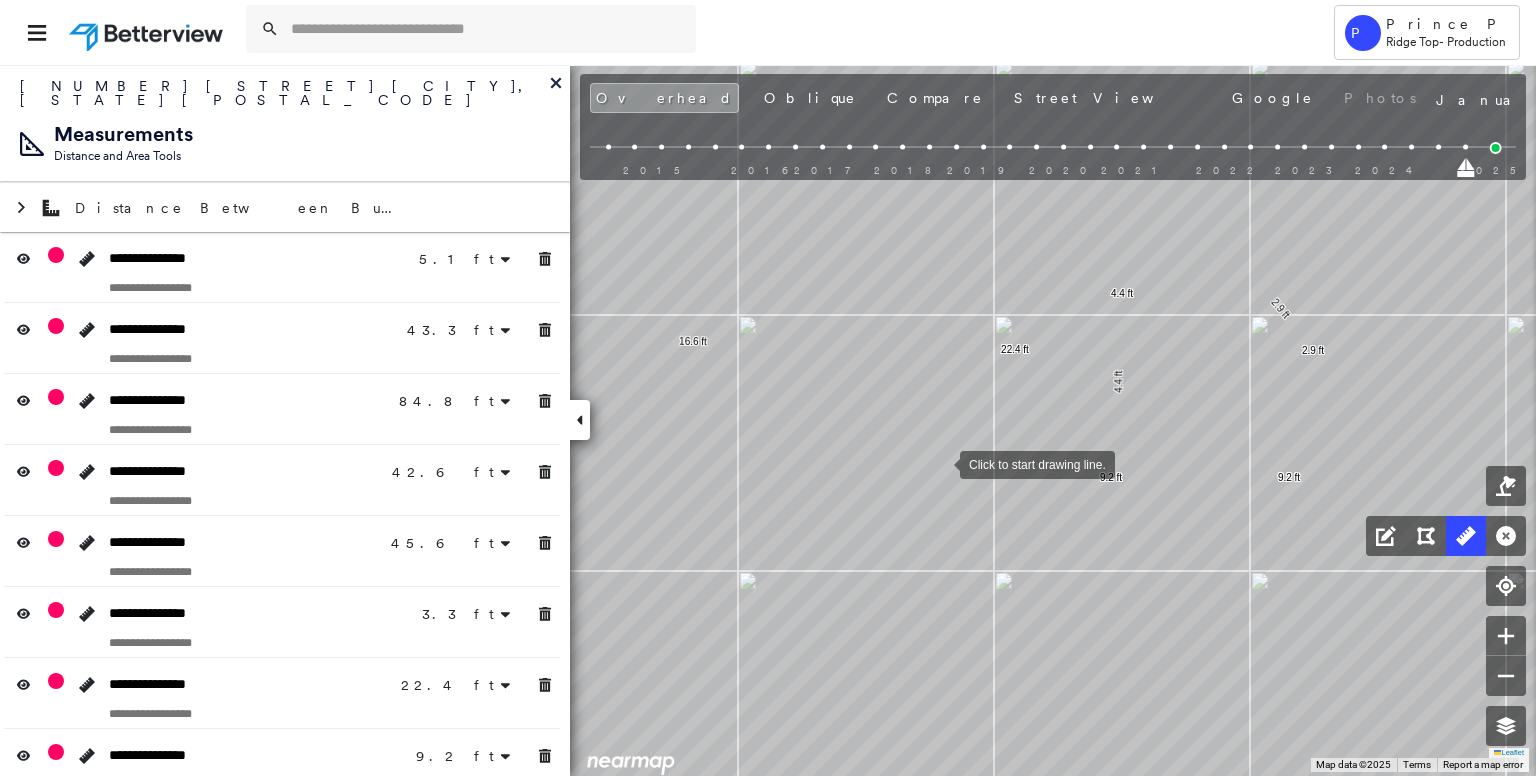 click at bounding box center (940, 463) 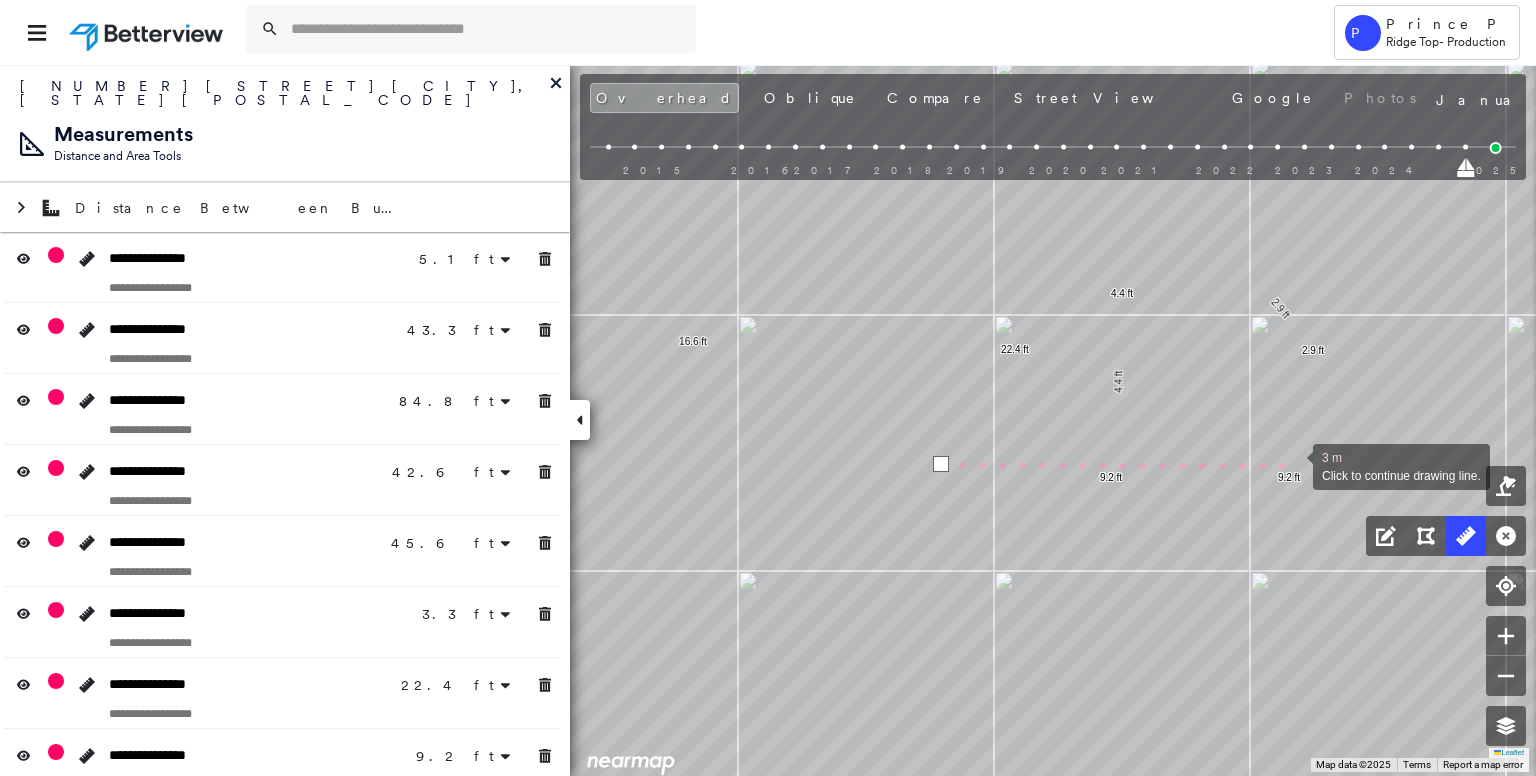 click at bounding box center [1293, 465] 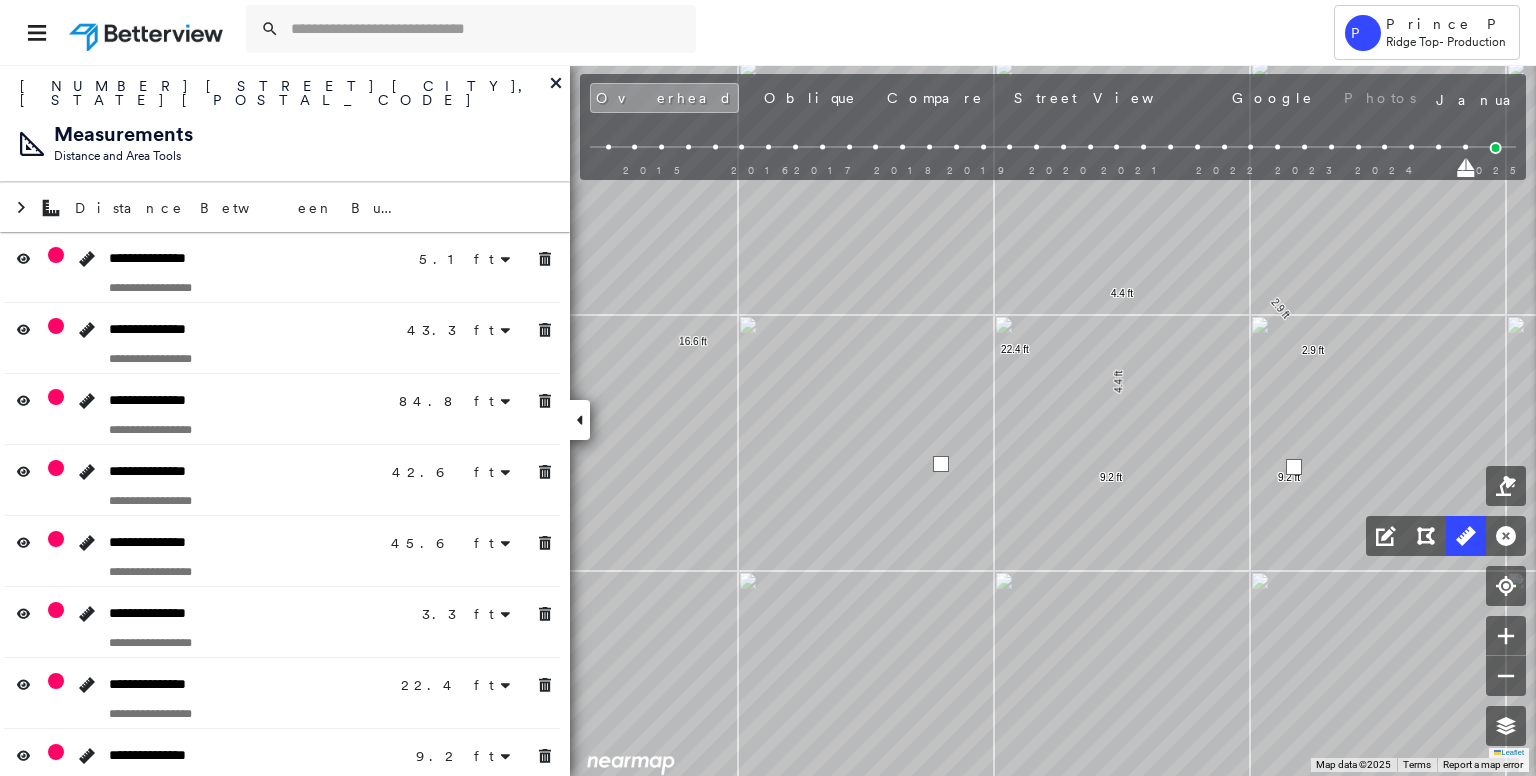 click at bounding box center (1294, 467) 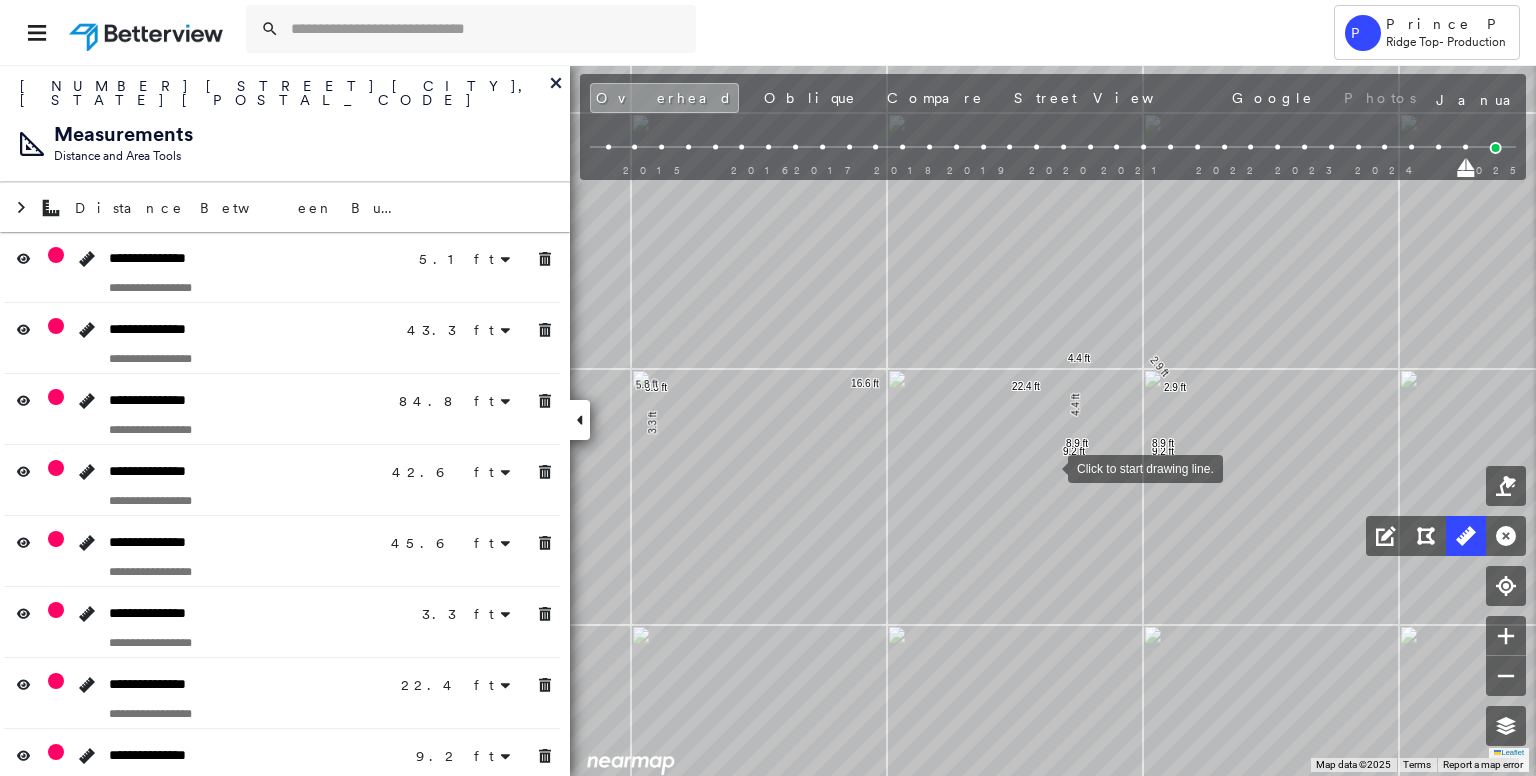 click at bounding box center [1048, 467] 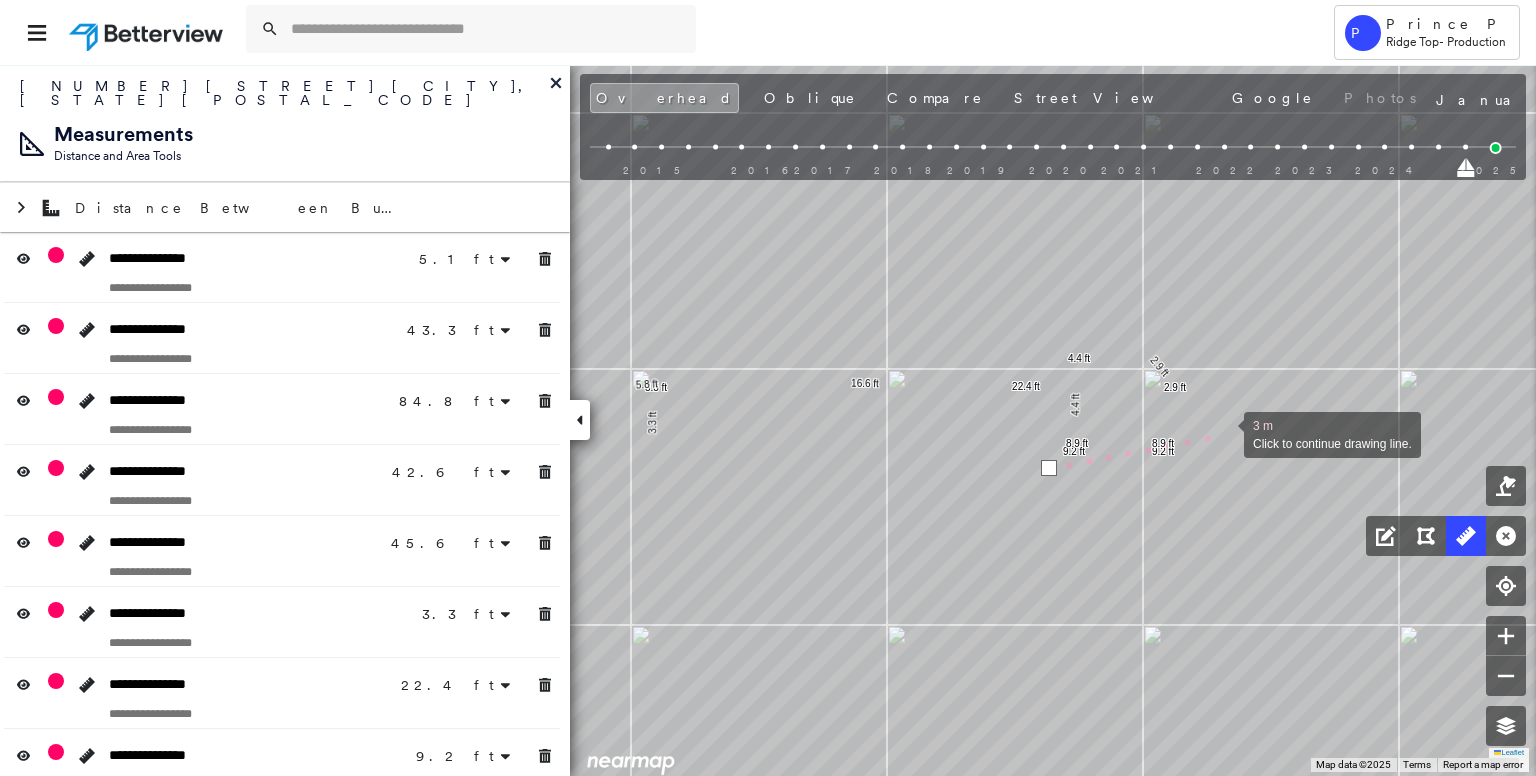 click at bounding box center [1224, 433] 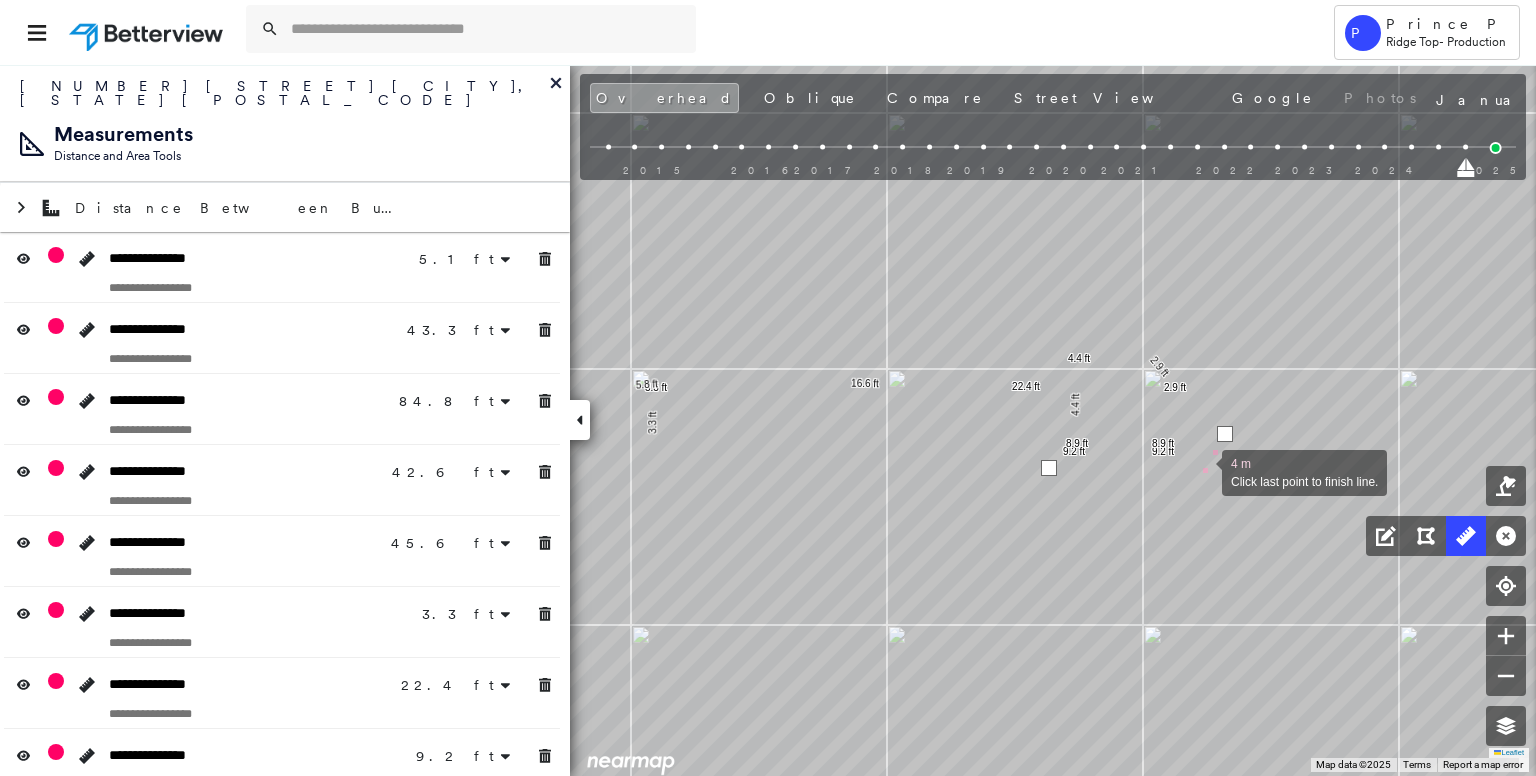 click at bounding box center (1202, 471) 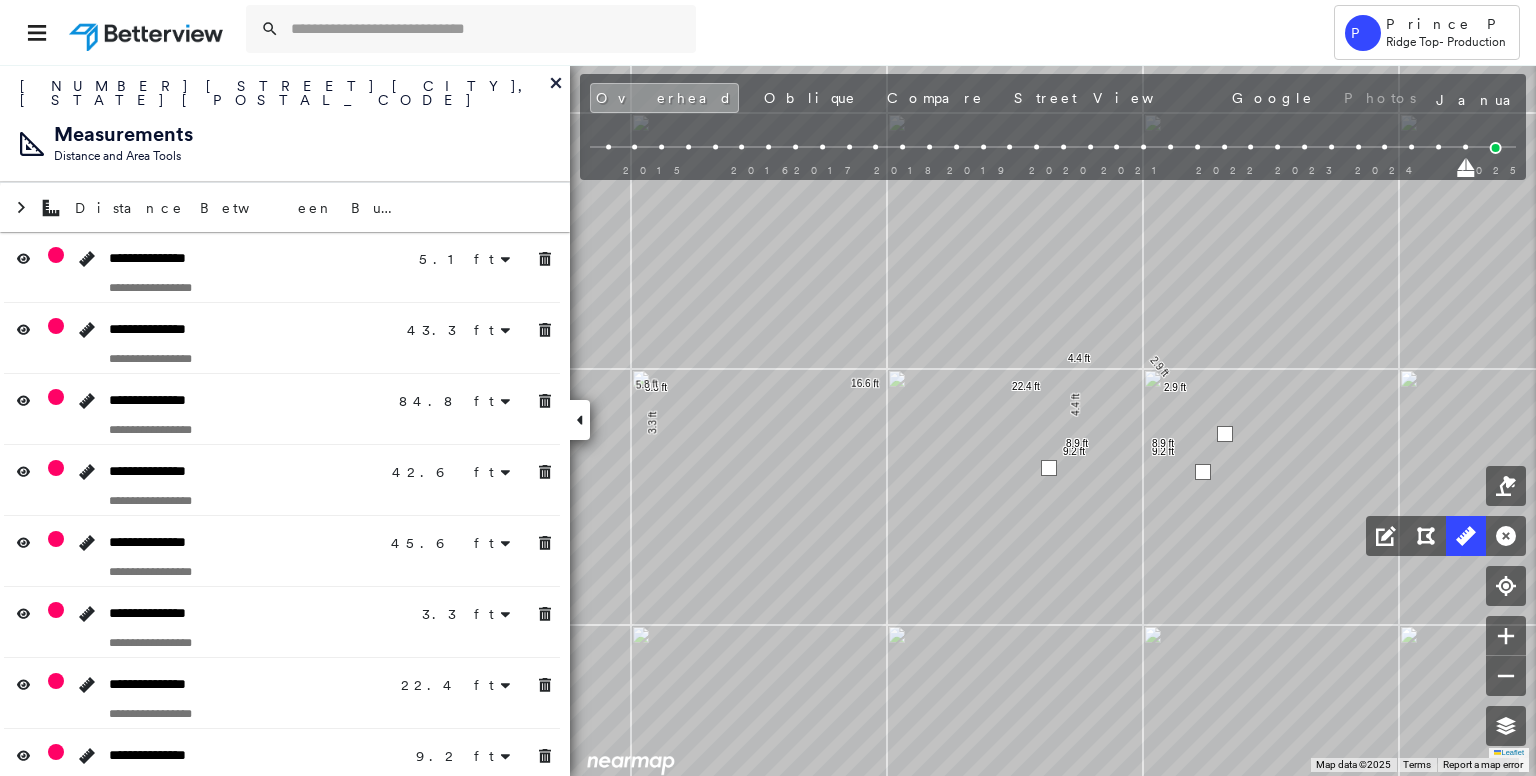 click at bounding box center (1203, 472) 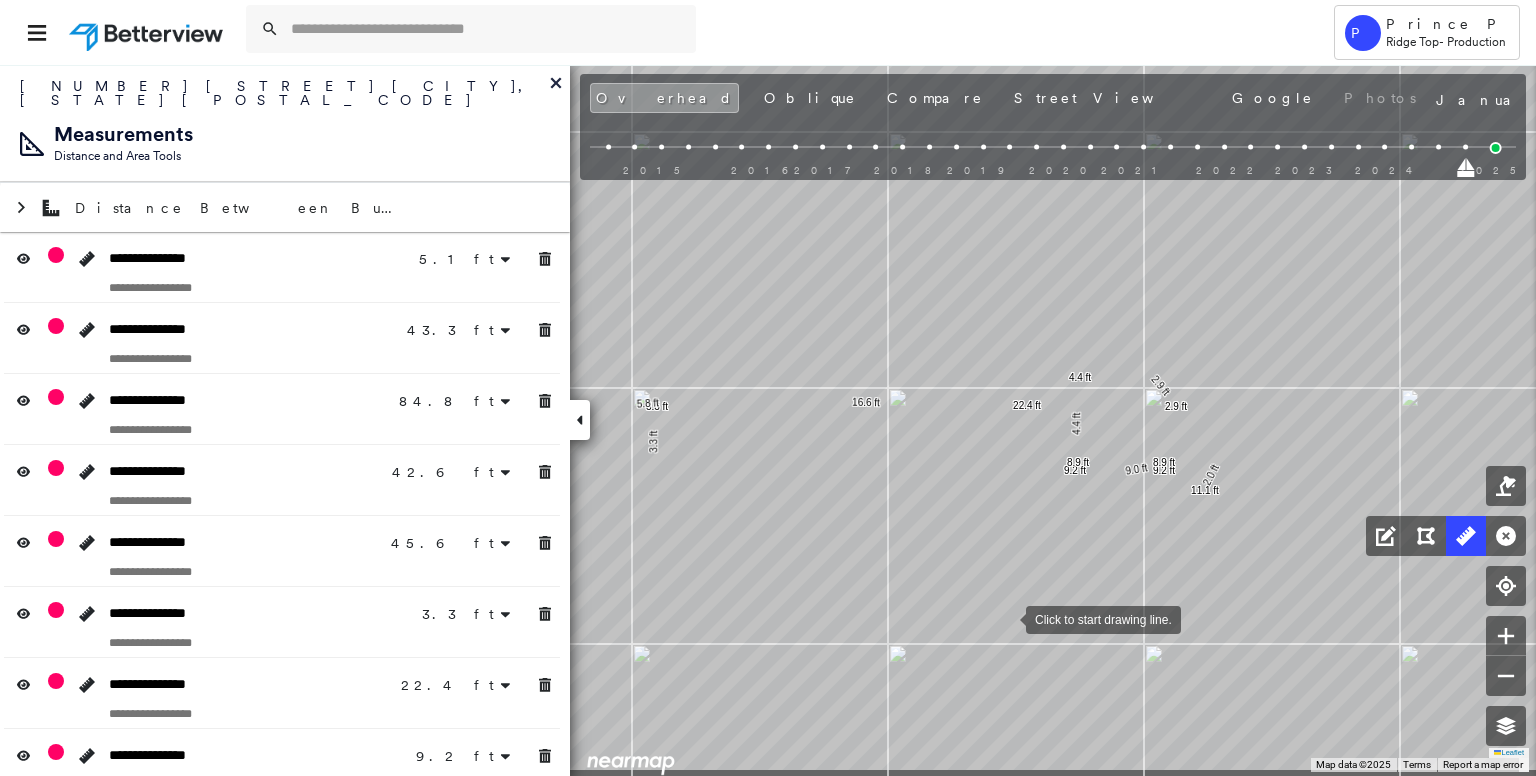 drag, startPoint x: 864, startPoint y: 696, endPoint x: 977, endPoint y: 632, distance: 129.86531 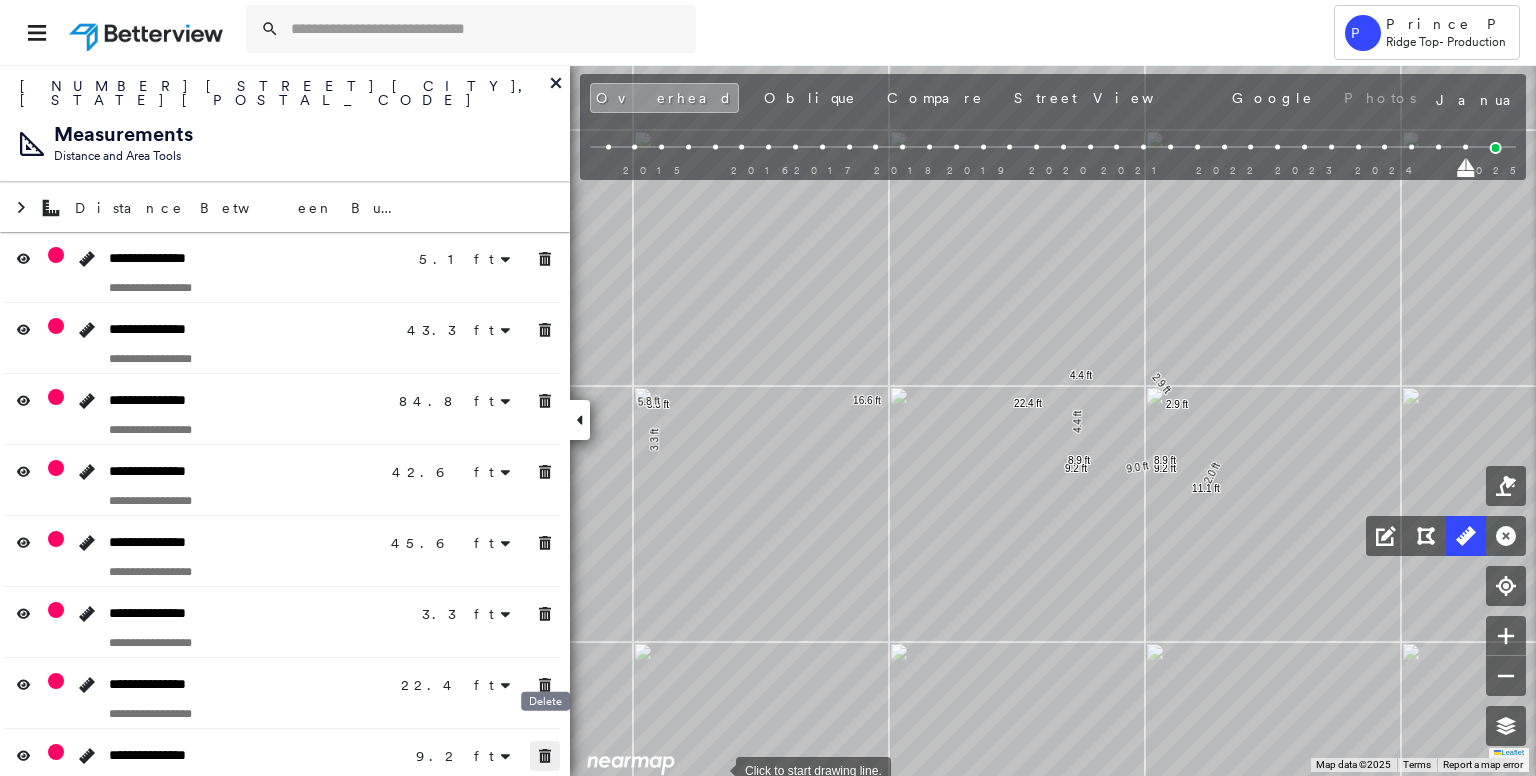 click 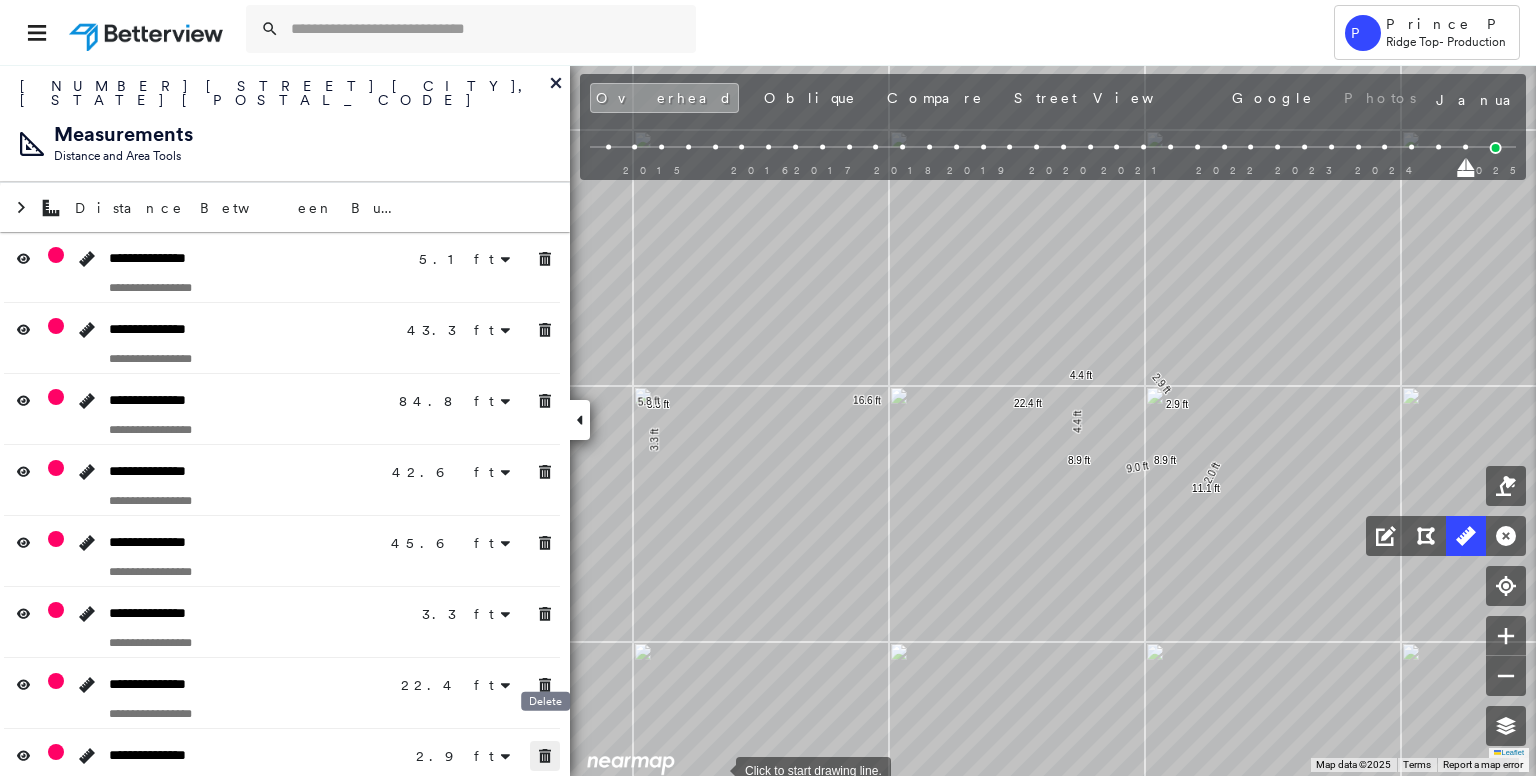 click 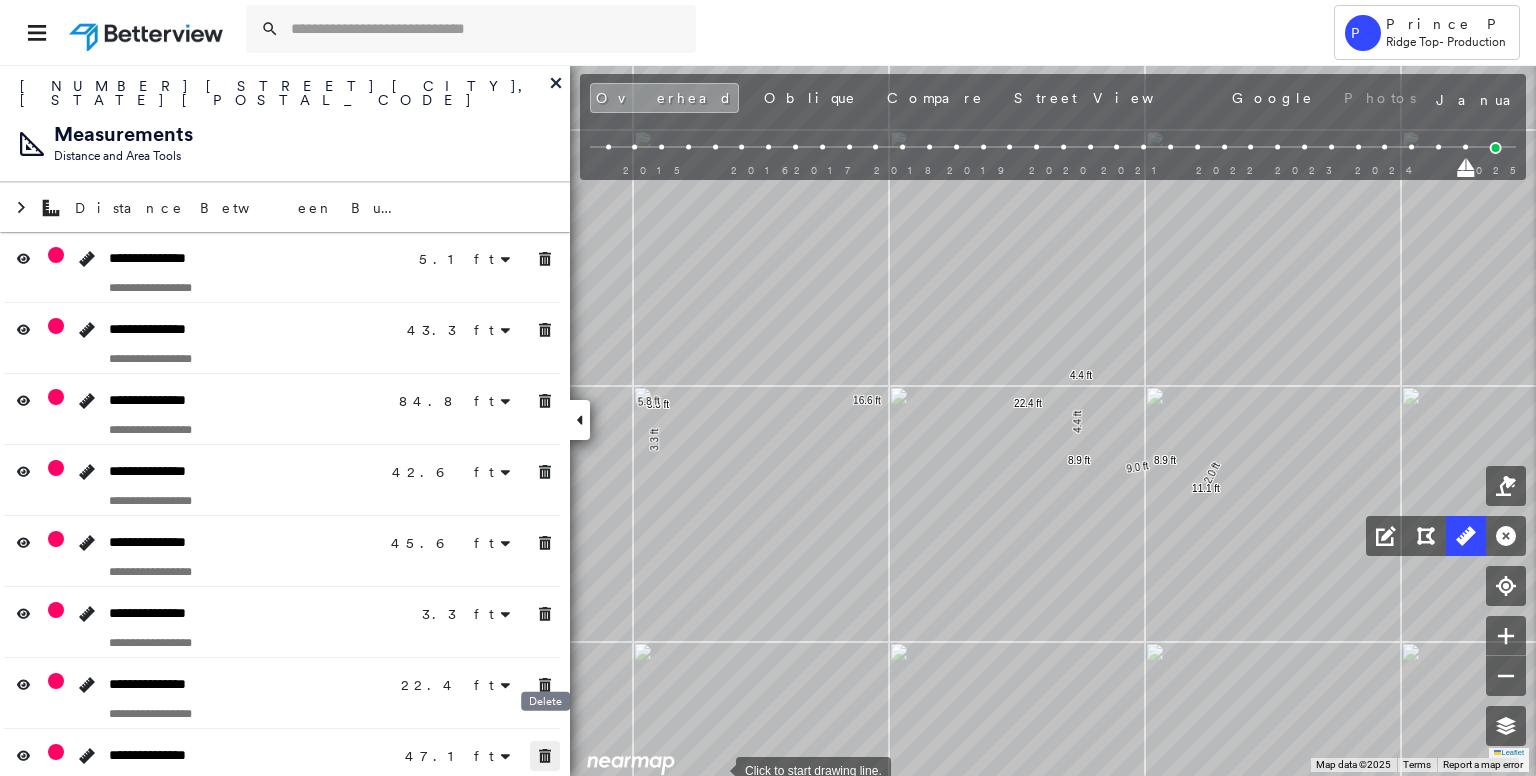click 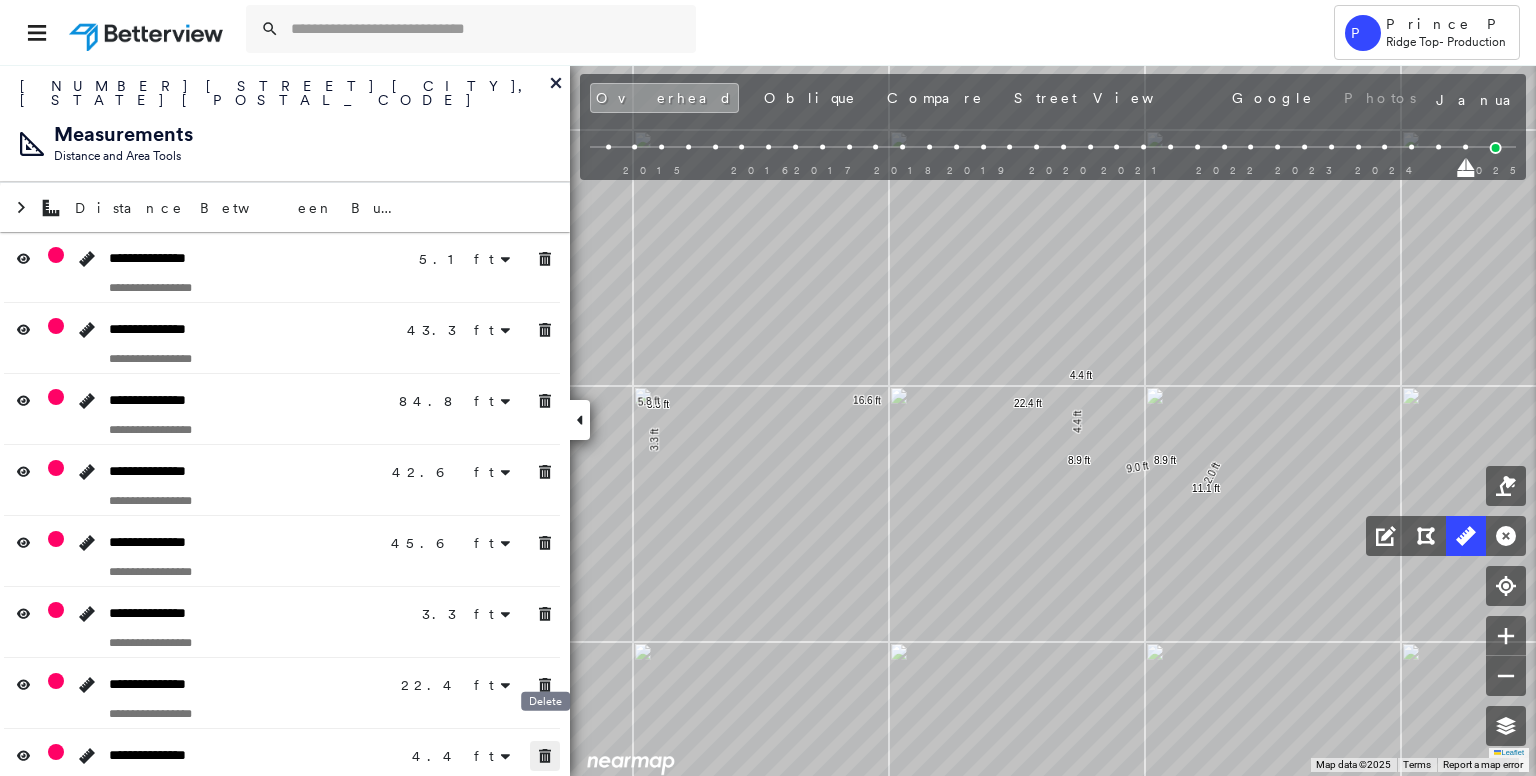 click at bounding box center [545, 756] 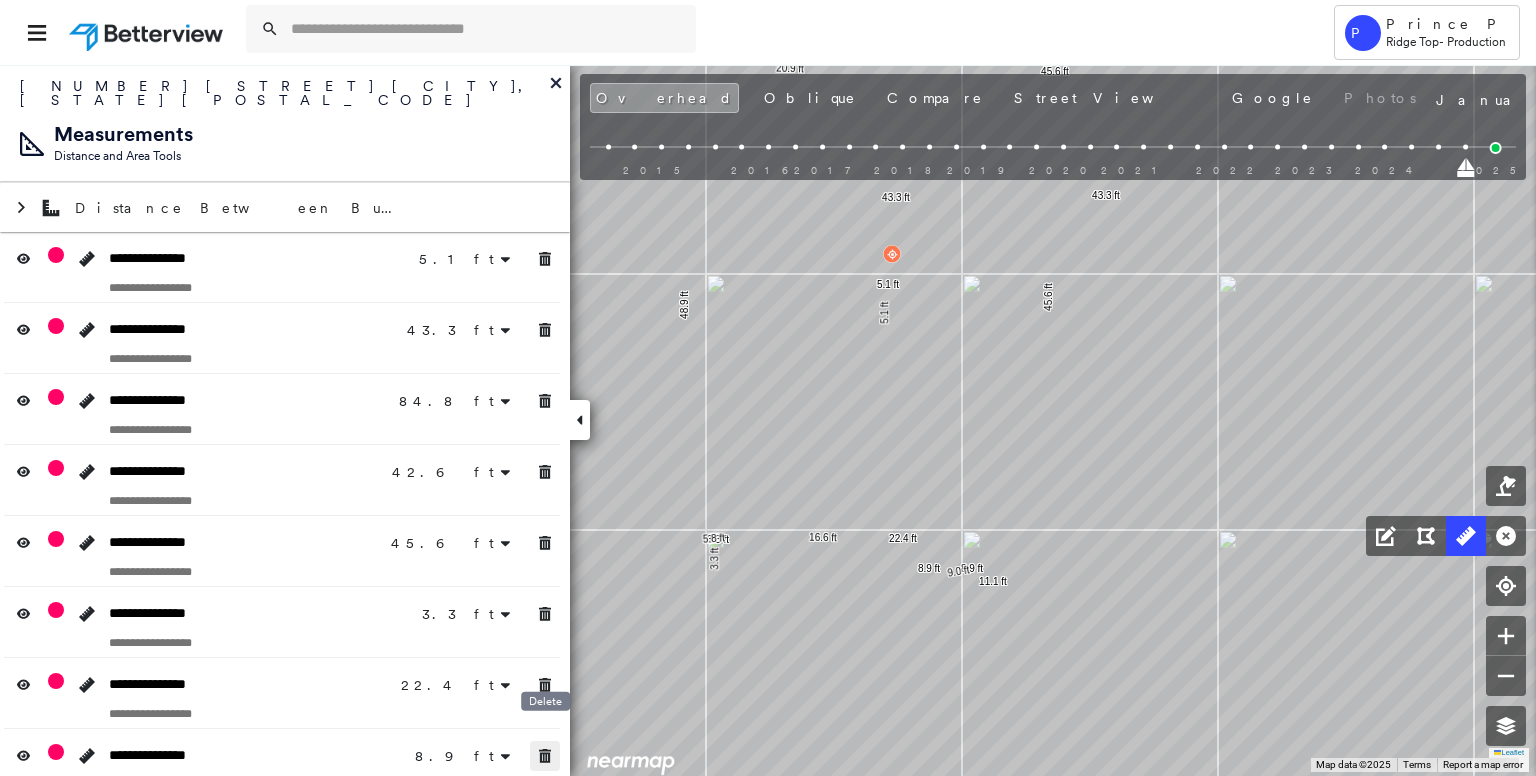 click at bounding box center [545, 756] 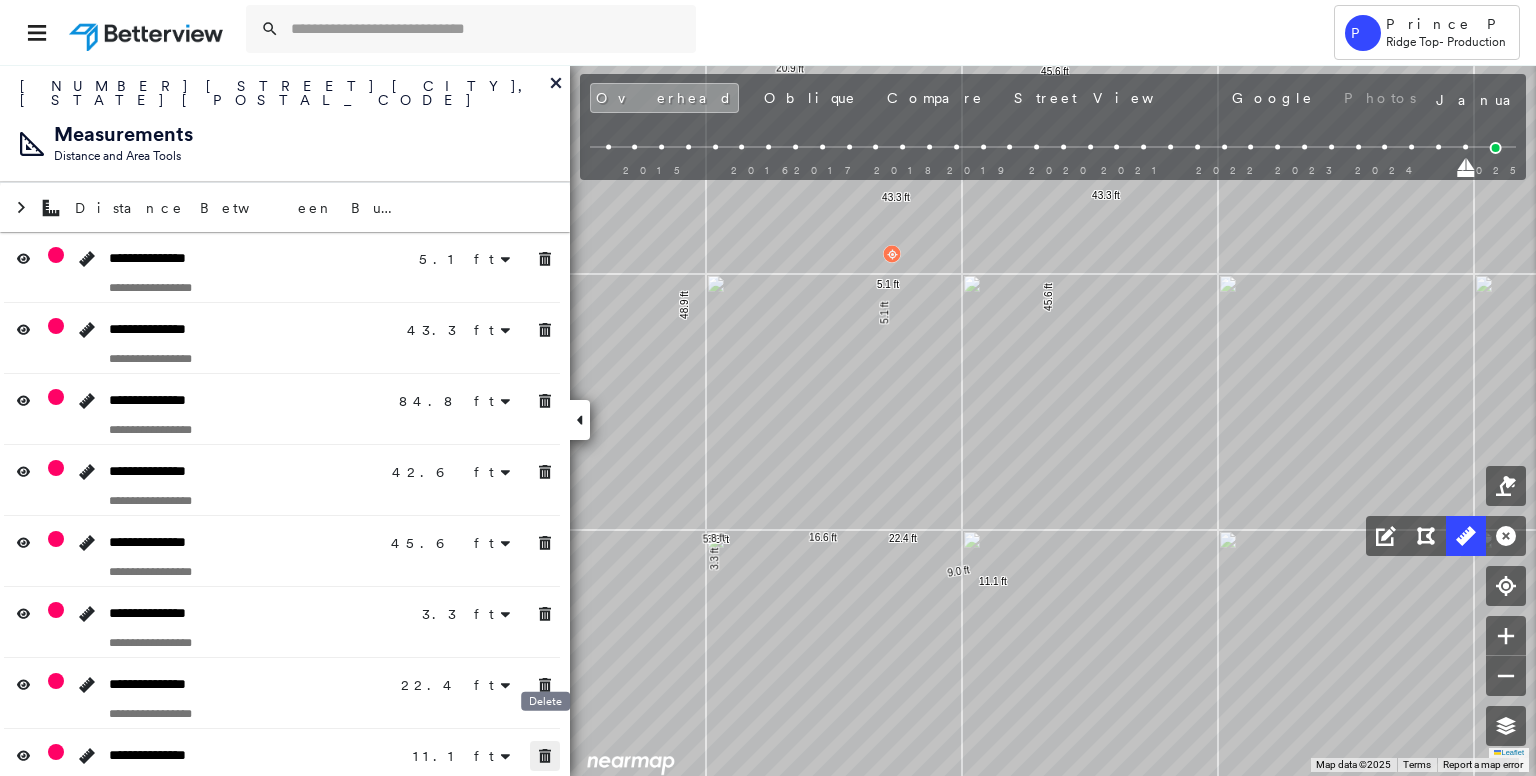 click at bounding box center (545, 756) 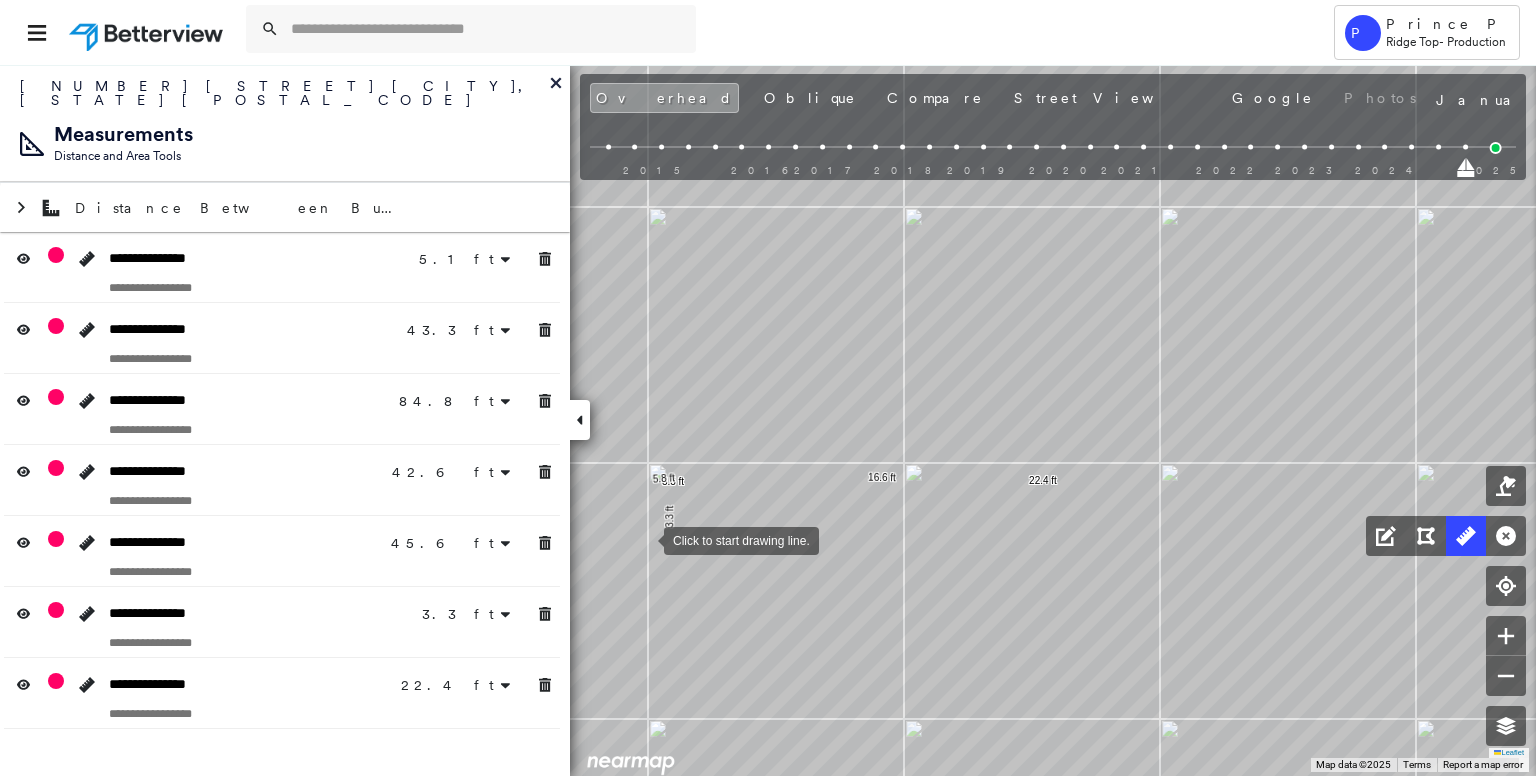 click at bounding box center (644, 539) 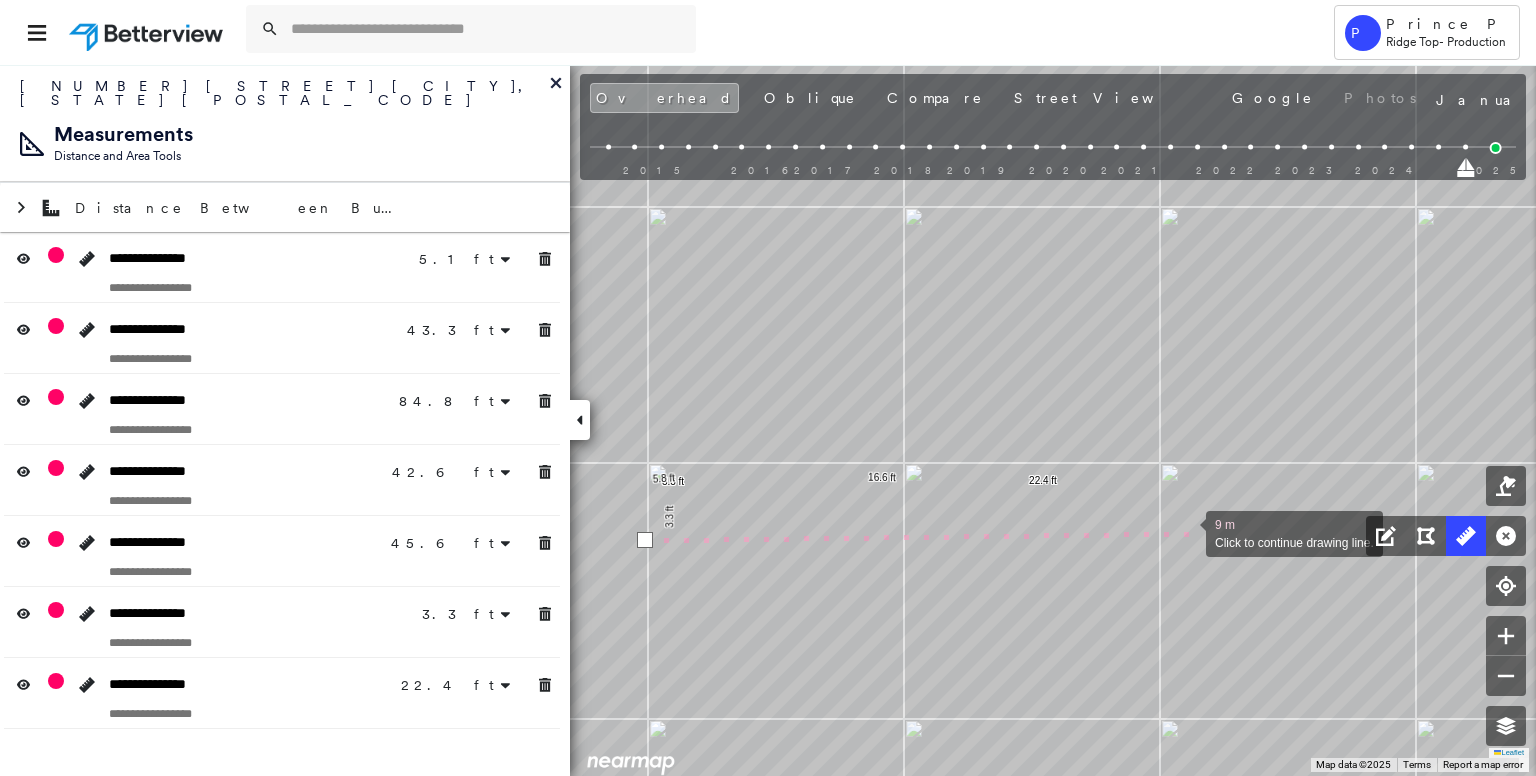 click at bounding box center [1186, 532] 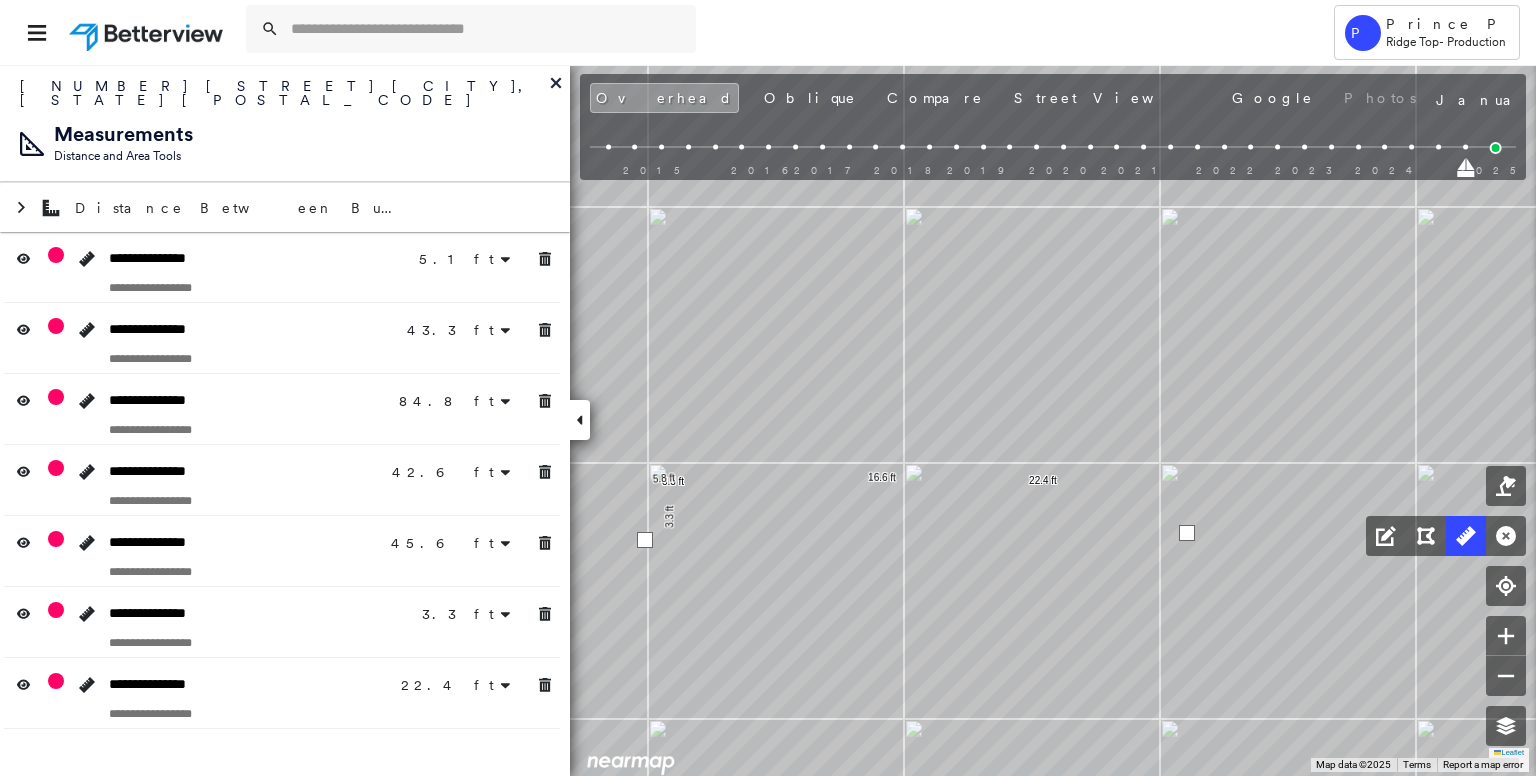 click at bounding box center [1187, 533] 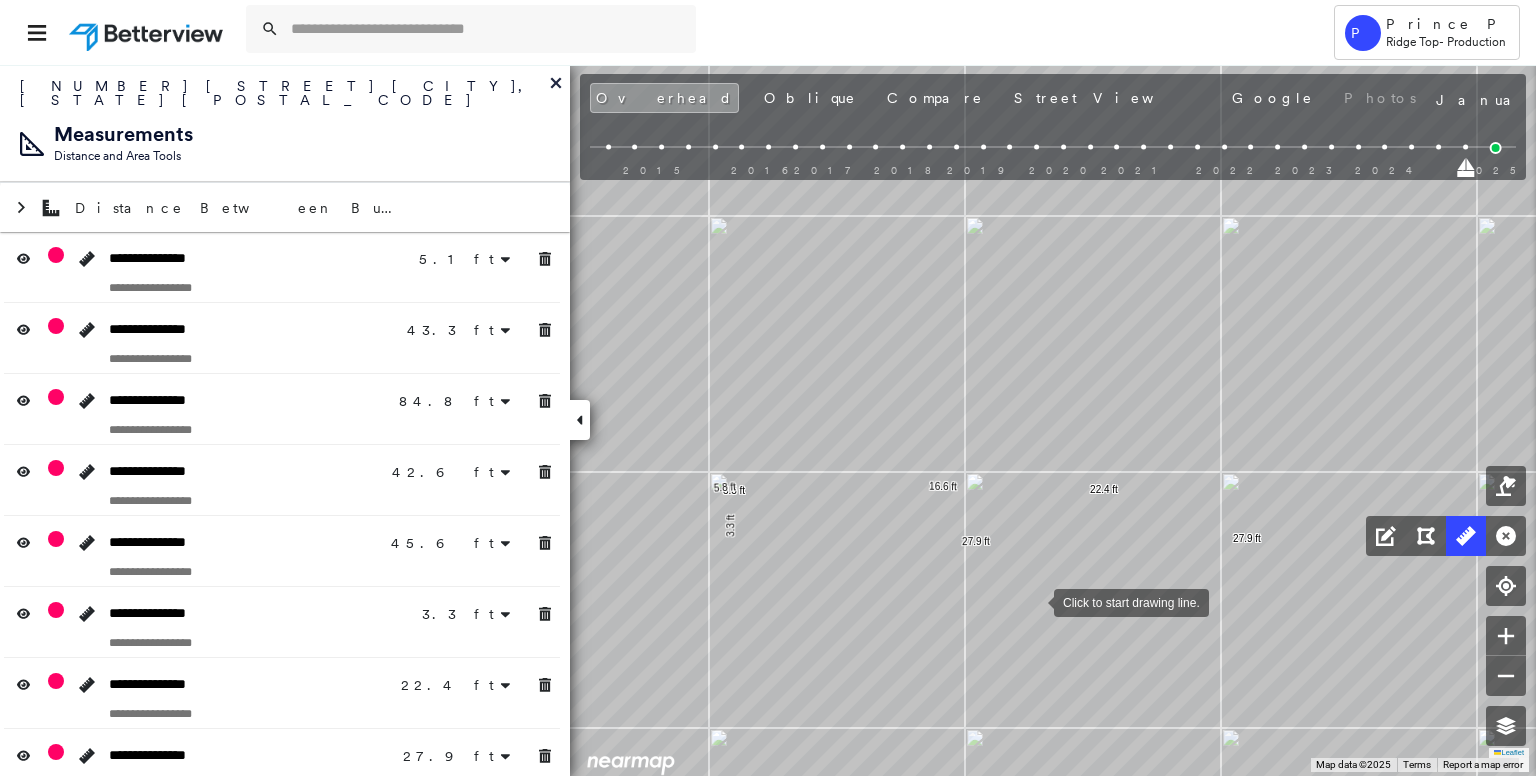 drag, startPoint x: 967, startPoint y: 591, endPoint x: 1080, endPoint y: 609, distance: 114.424644 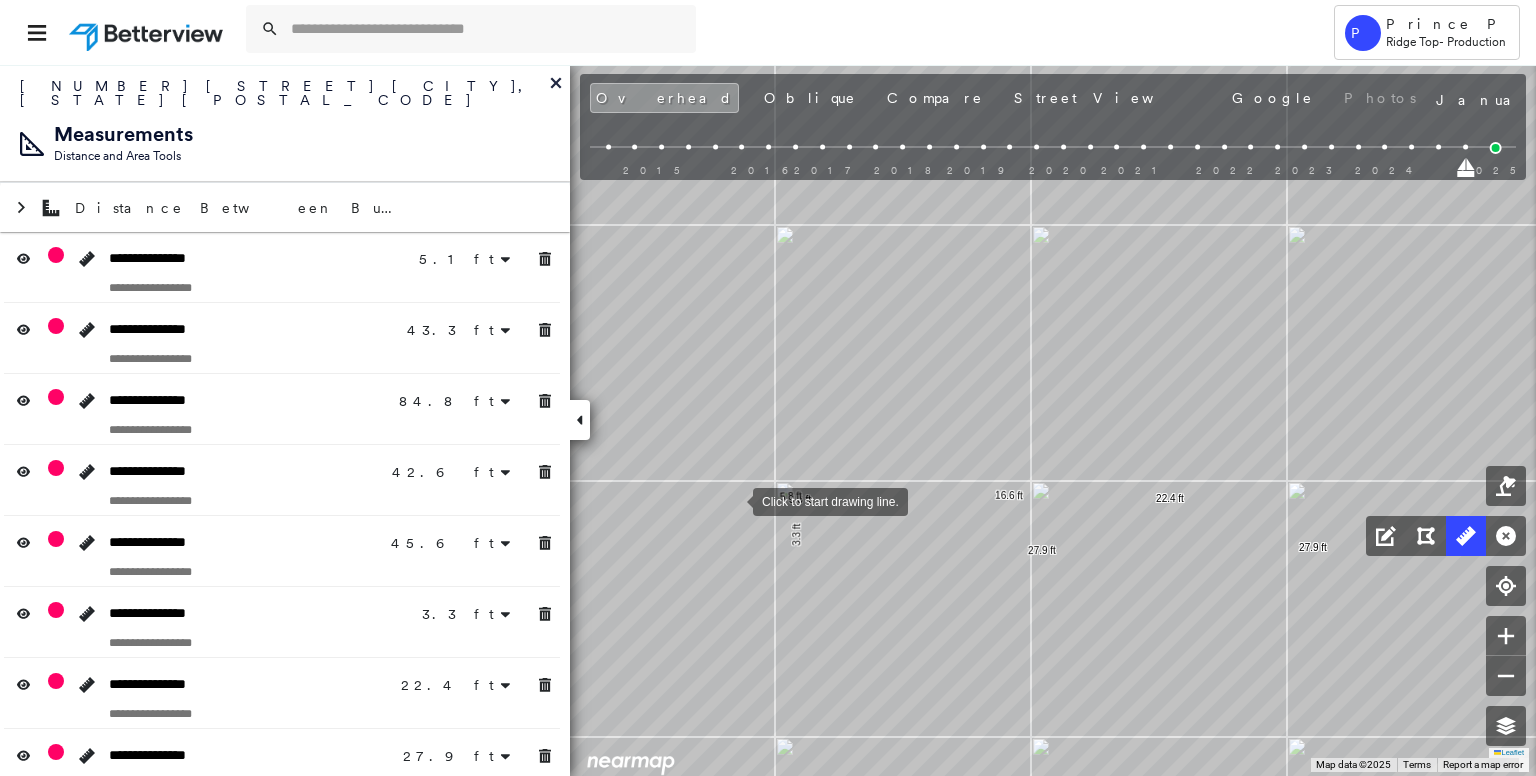click at bounding box center [733, 500] 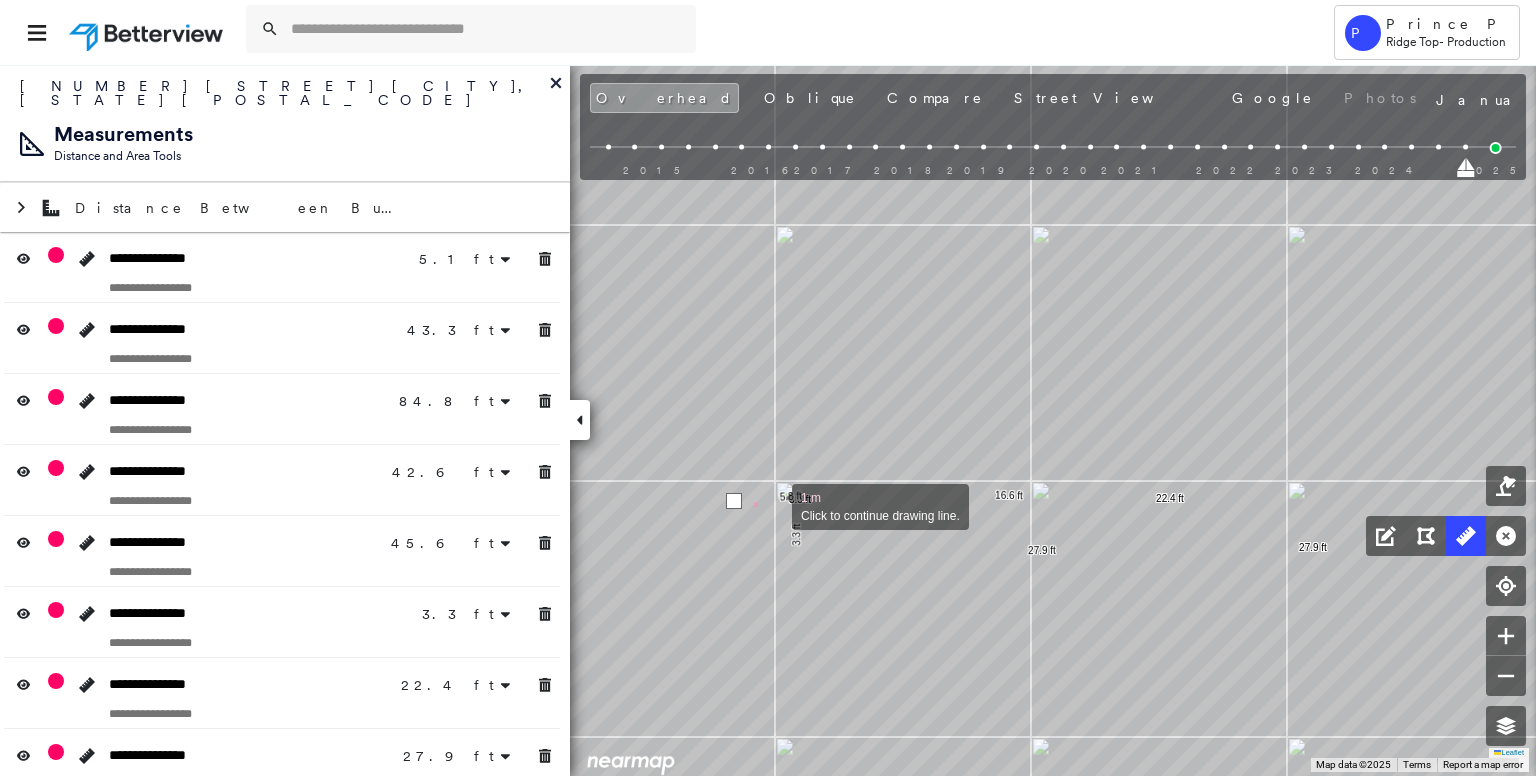 click at bounding box center [772, 505] 